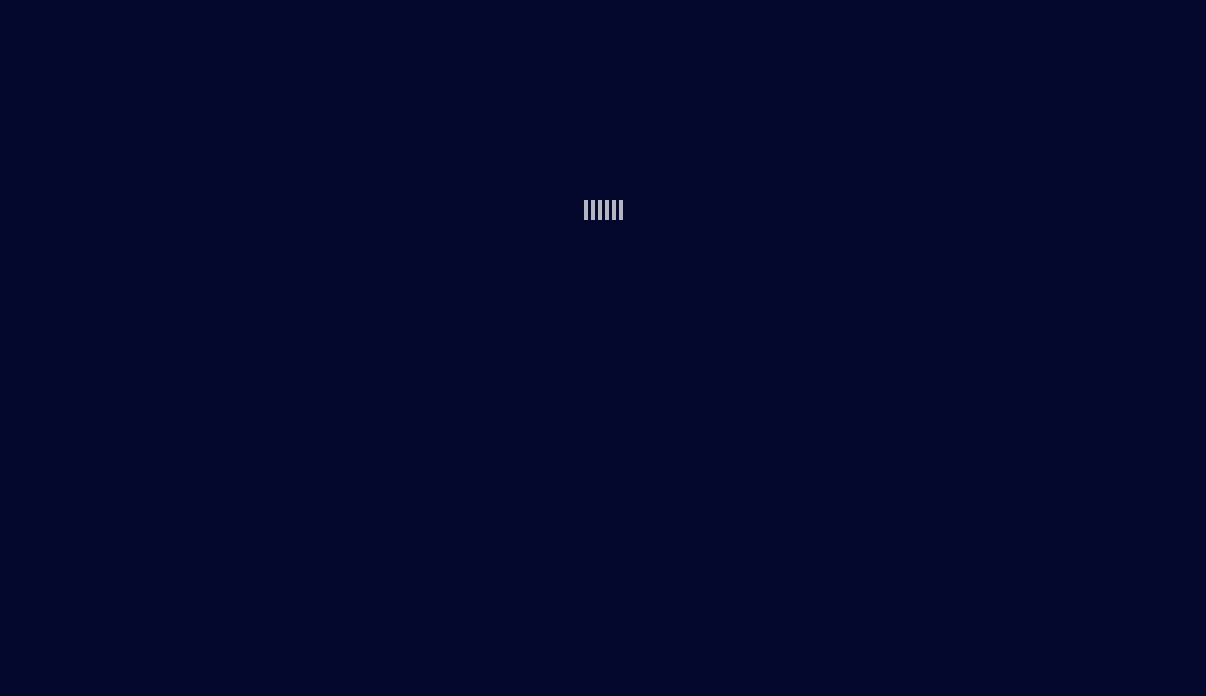 scroll, scrollTop: 0, scrollLeft: 0, axis: both 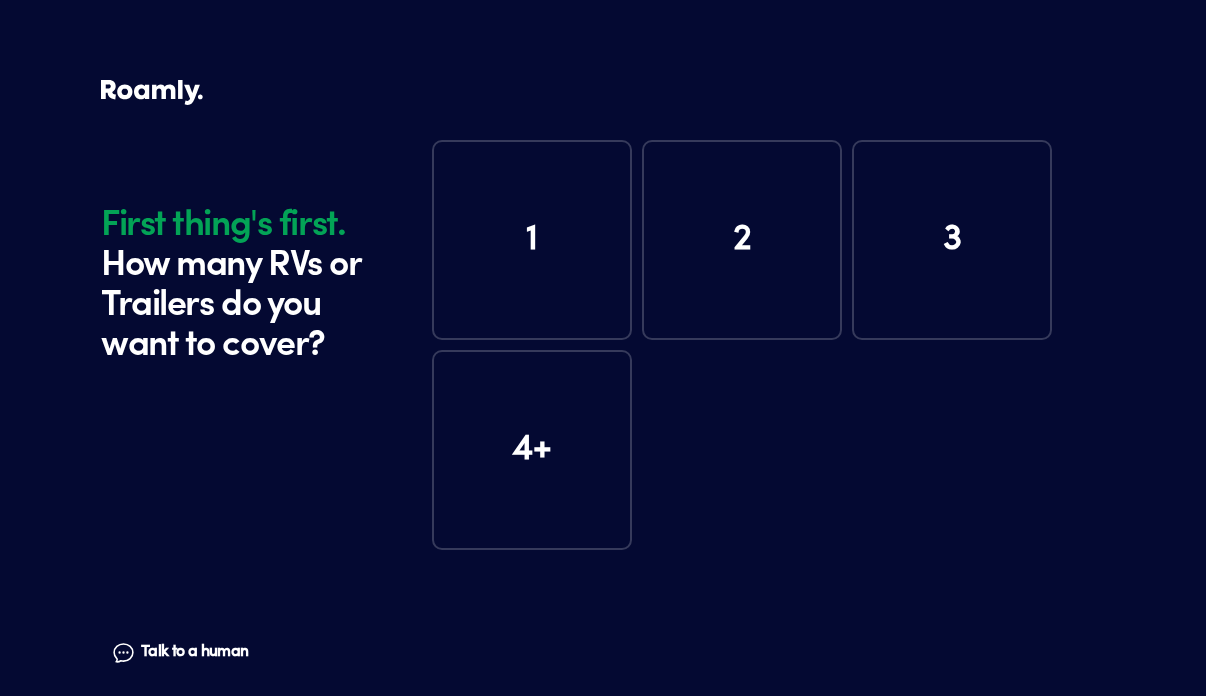 click on "1" at bounding box center (532, 240) 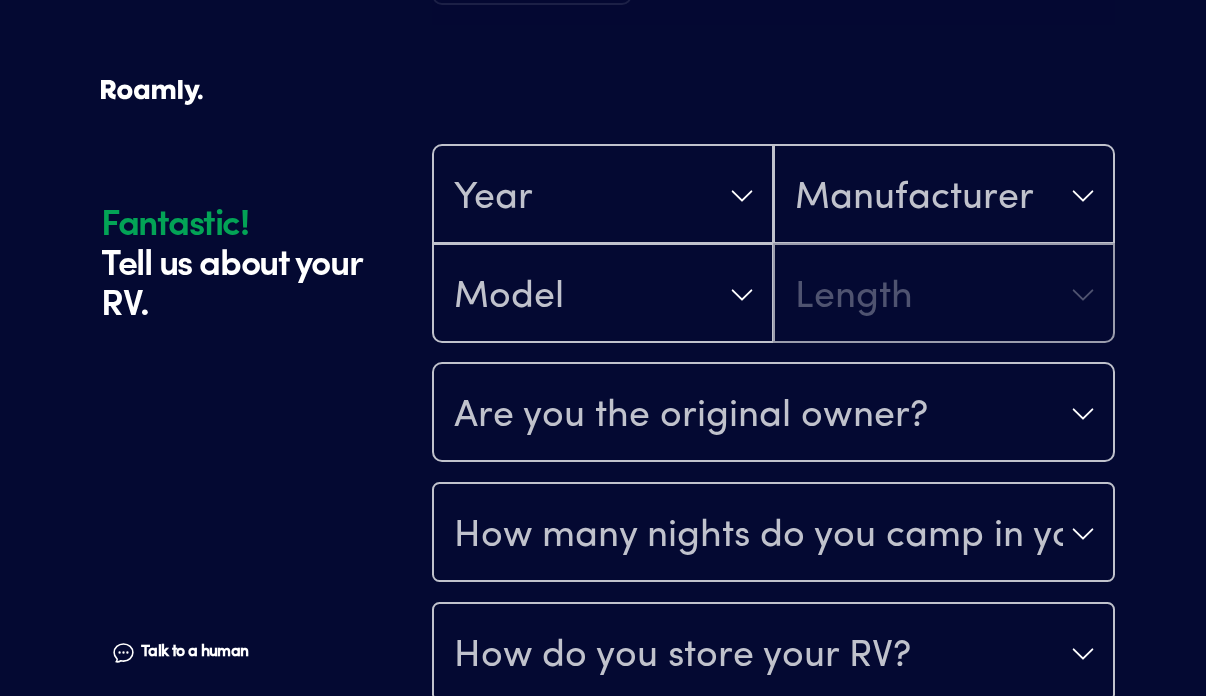 scroll, scrollTop: 590, scrollLeft: 0, axis: vertical 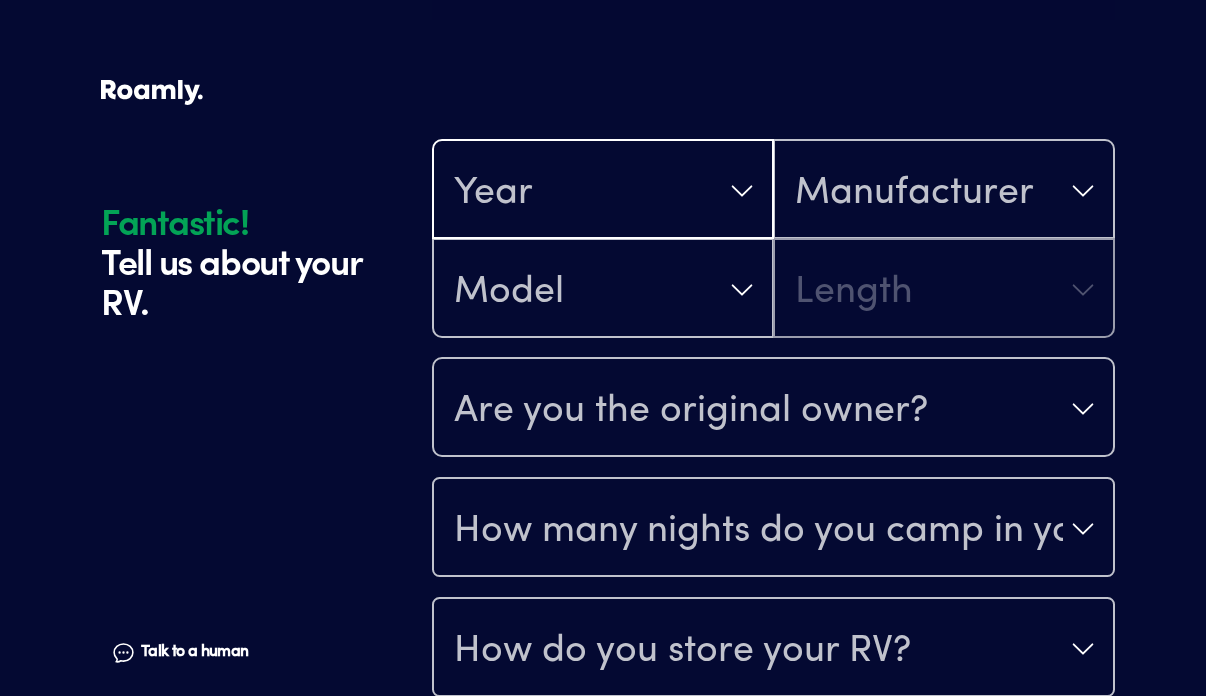 click on "Year" at bounding box center [603, 191] 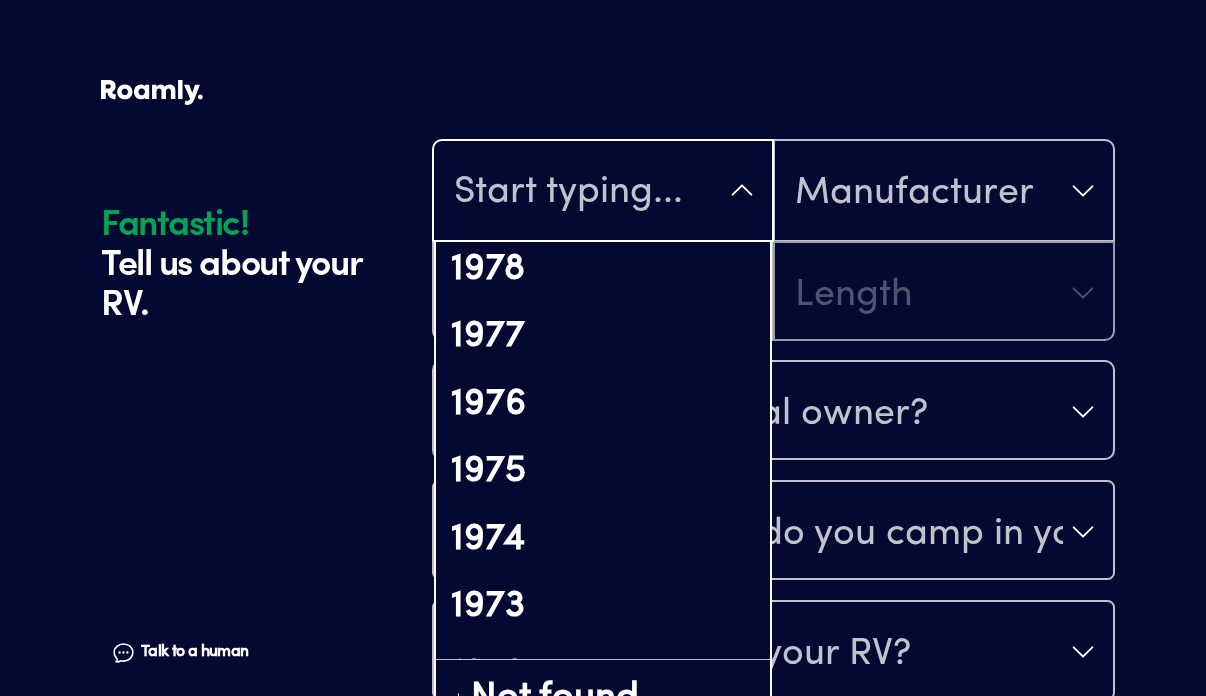 scroll, scrollTop: 3303, scrollLeft: 0, axis: vertical 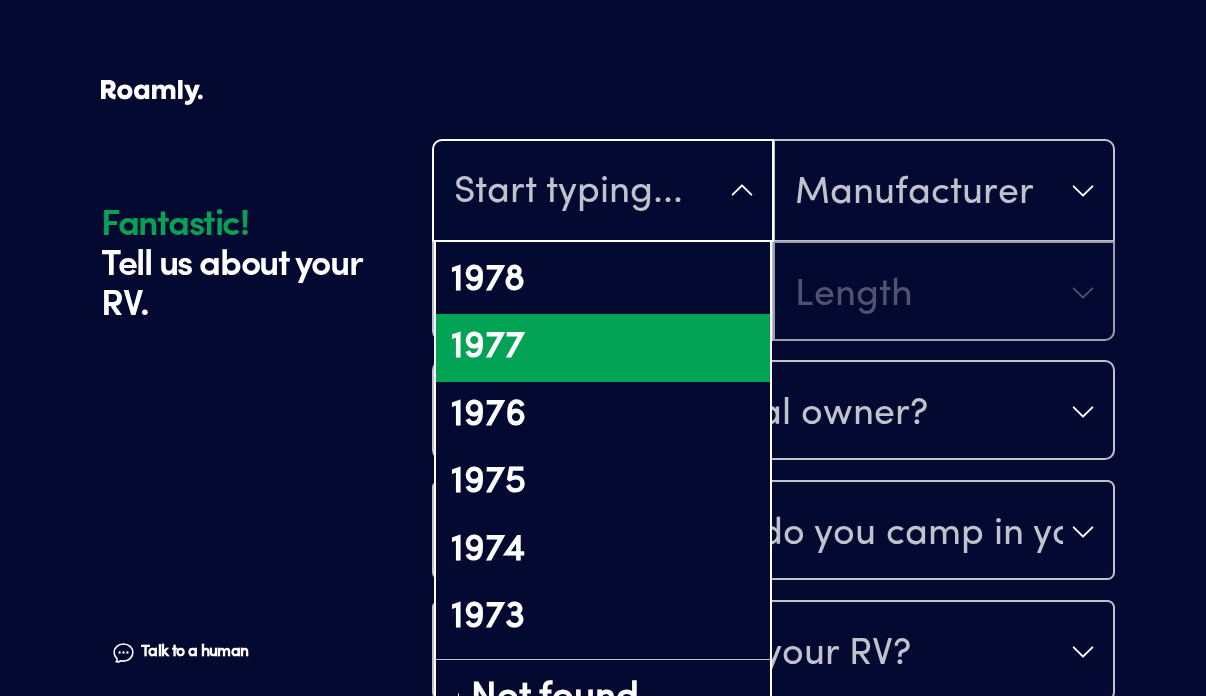 click on "1977" at bounding box center [603, 348] 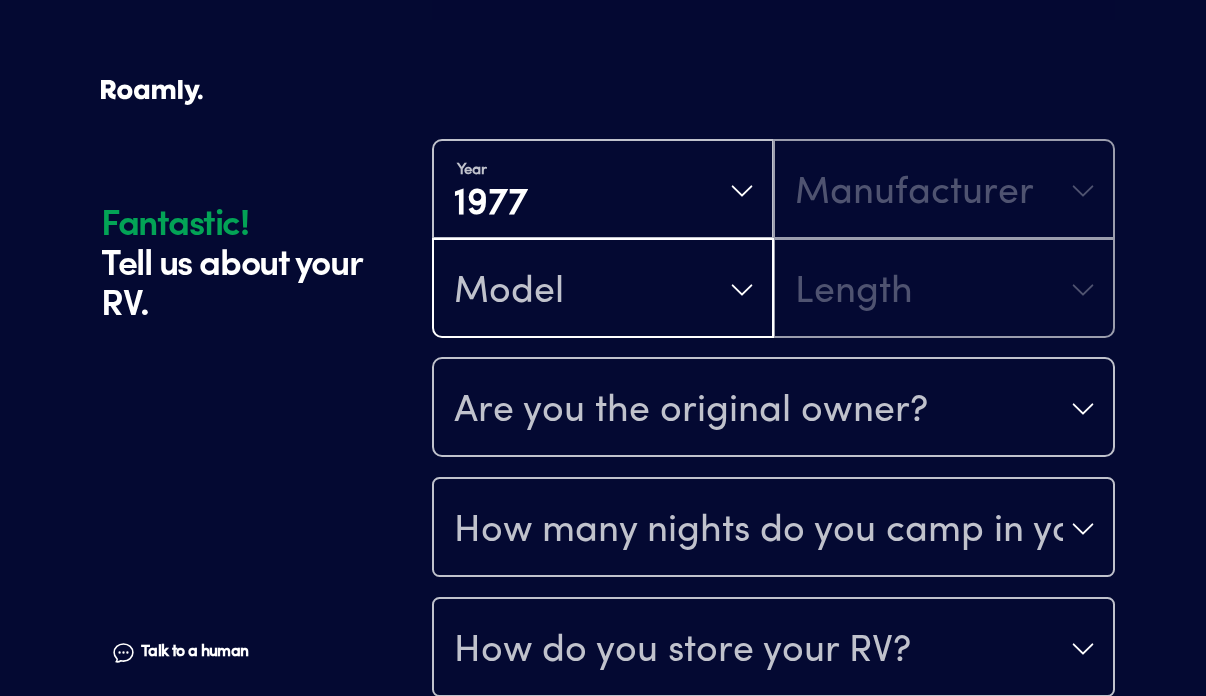 click on "Model" at bounding box center [509, 292] 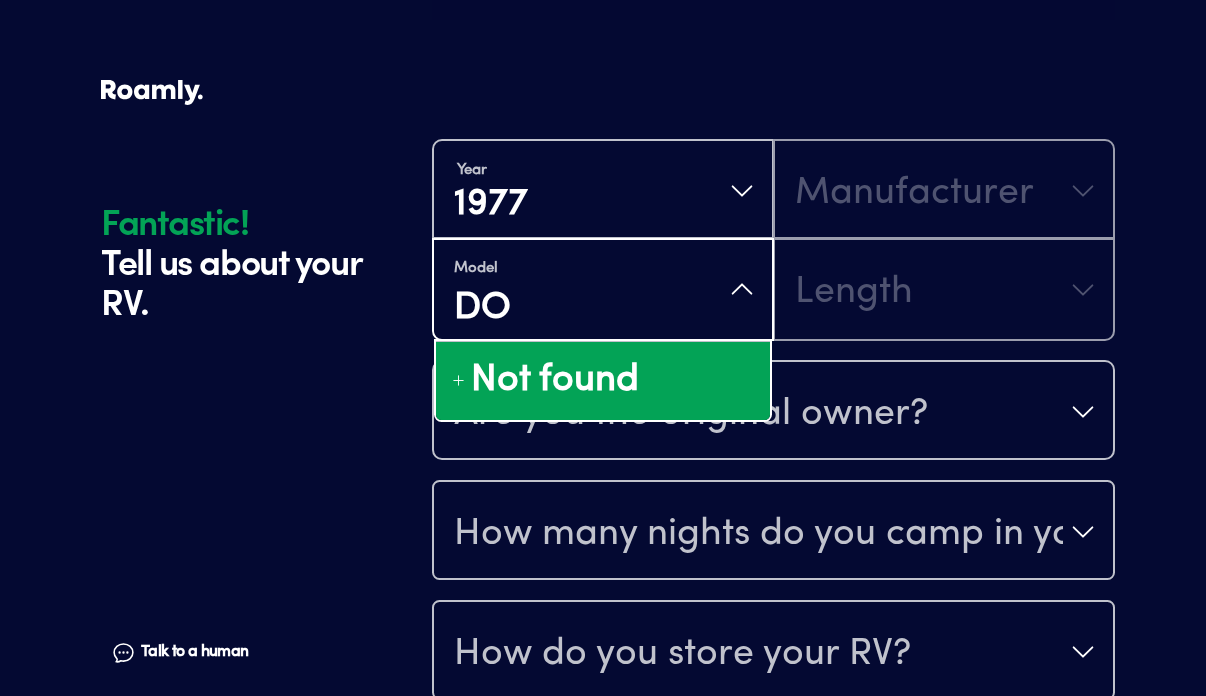type on "D" 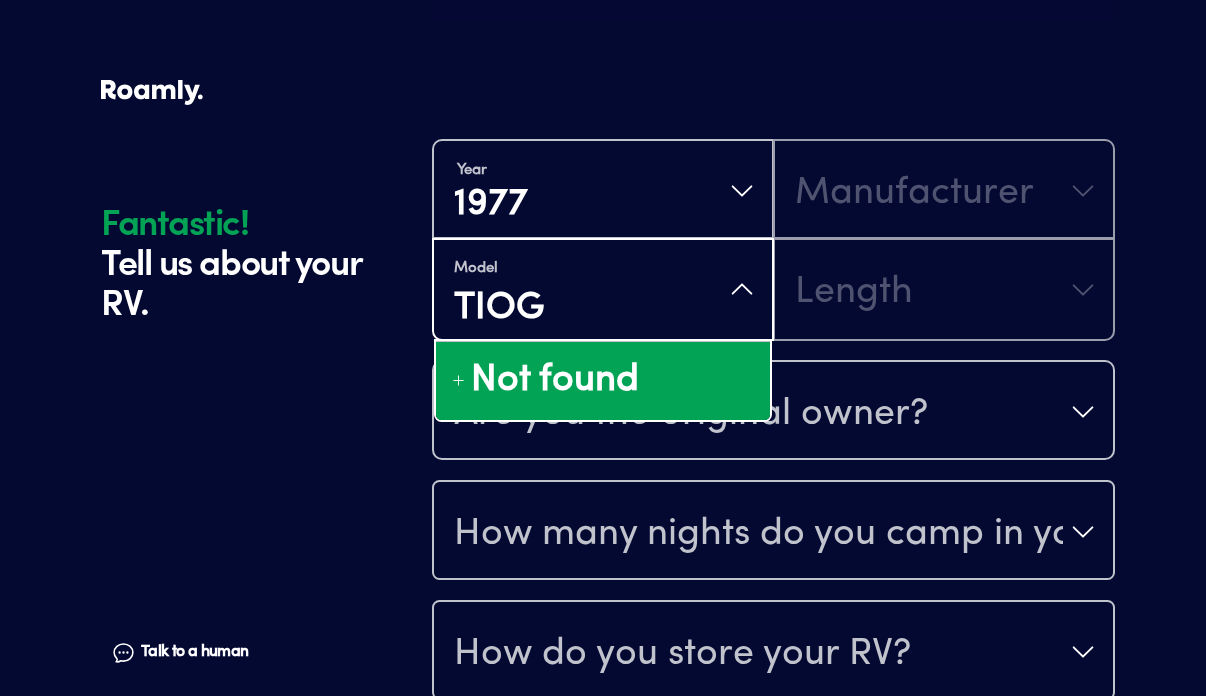 type on "TIOGA" 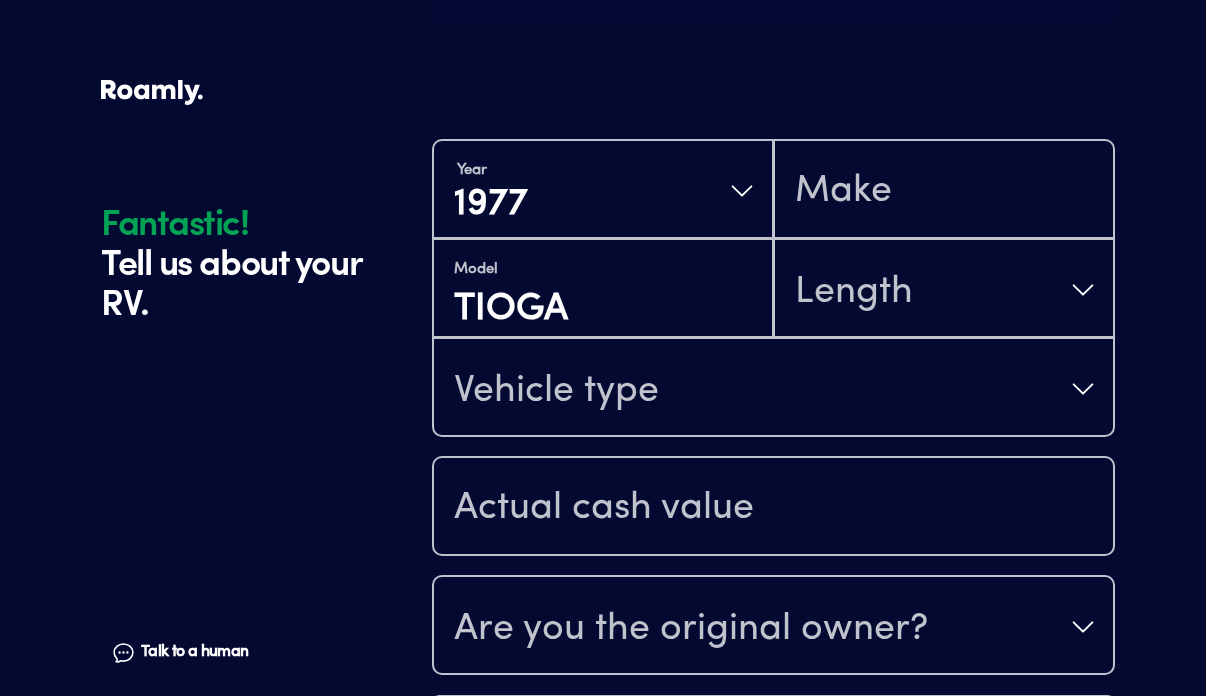 scroll, scrollTop: 2, scrollLeft: 0, axis: vertical 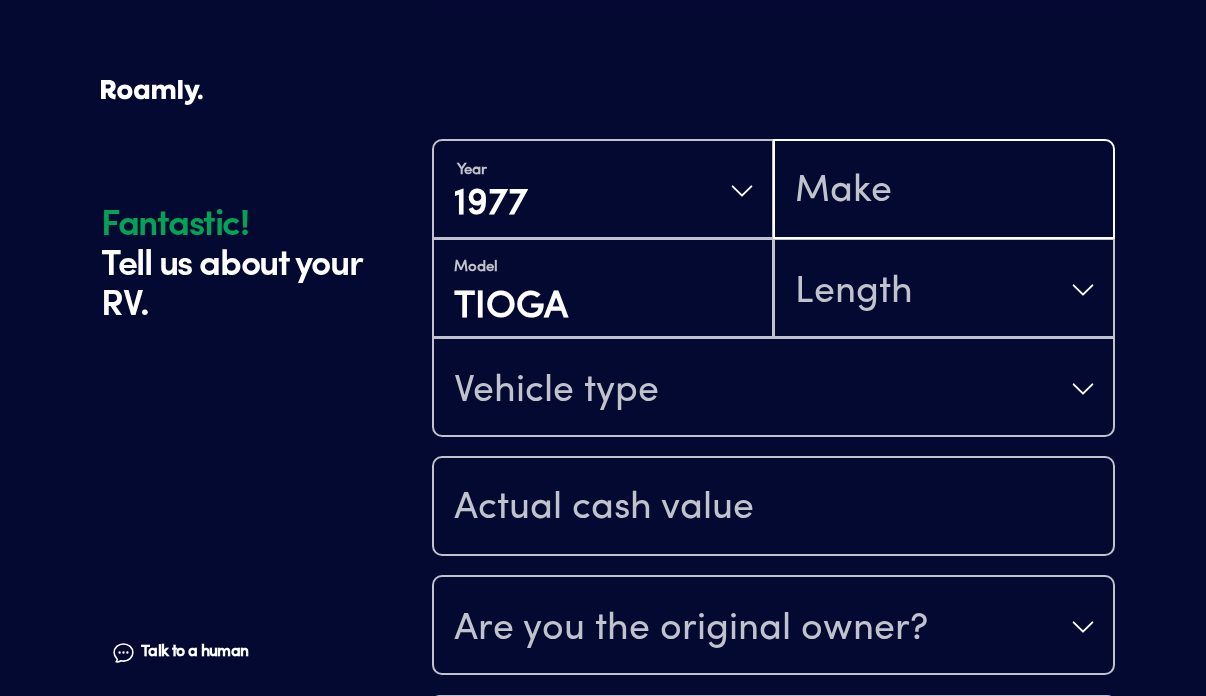 click at bounding box center [944, 191] 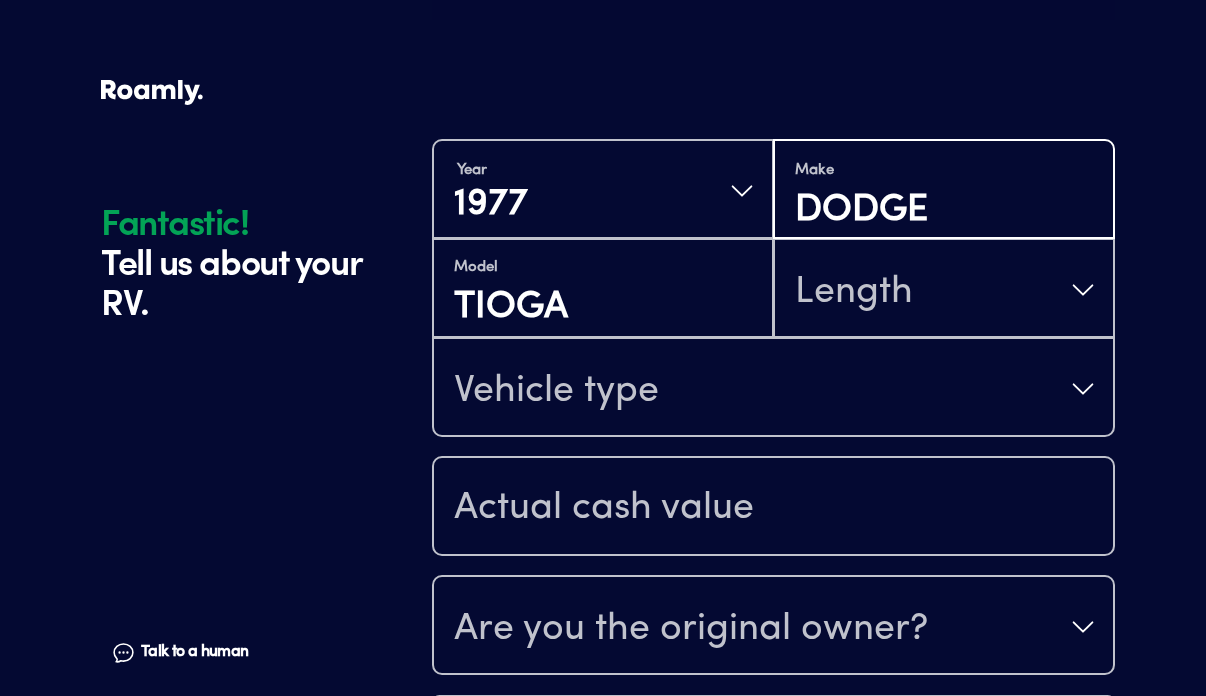 type on "DODGE" 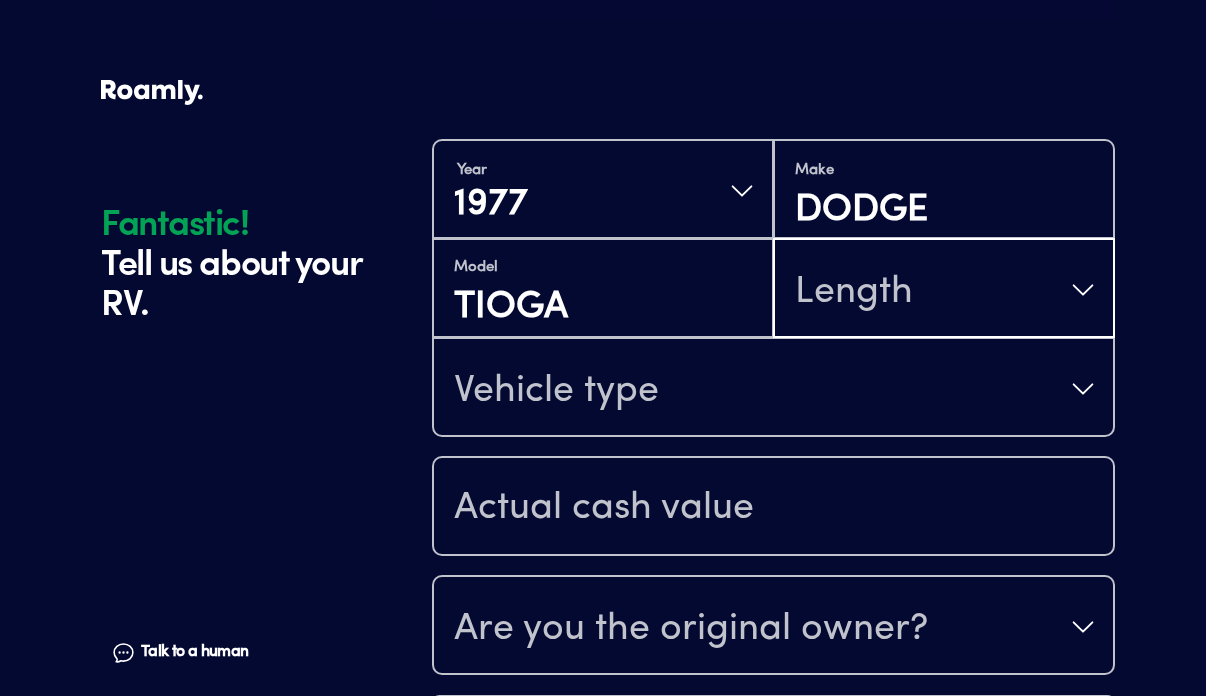click on "Length" at bounding box center [944, 290] 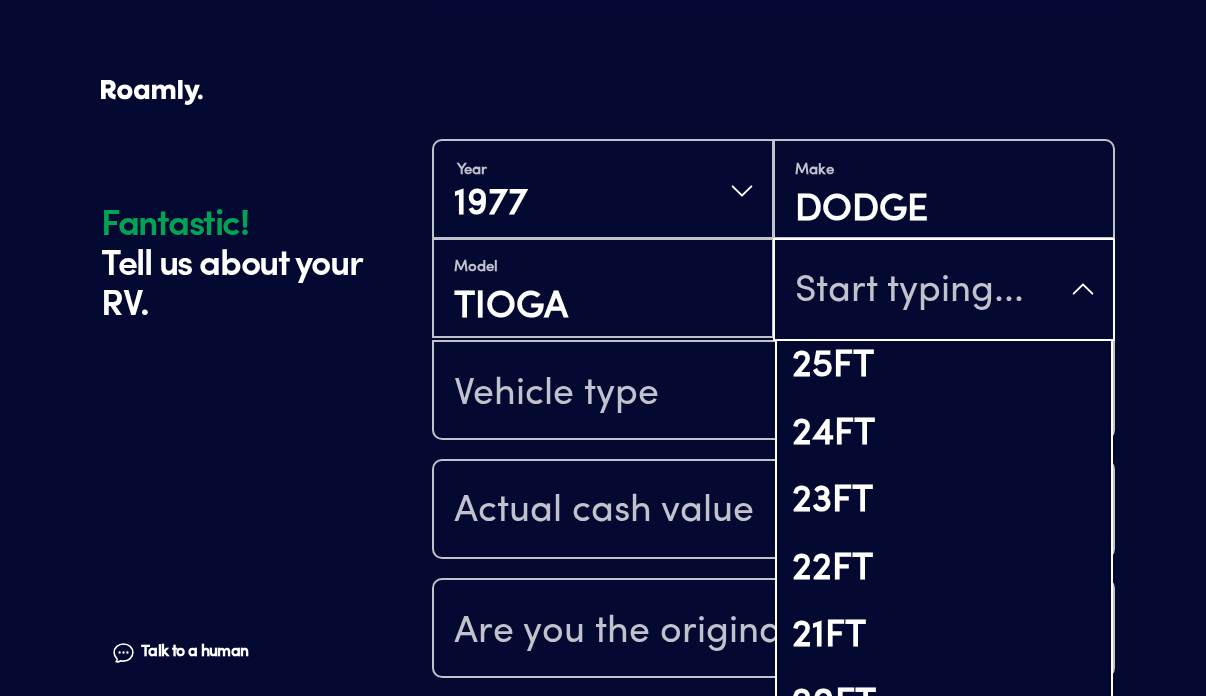 scroll, scrollTop: 1350, scrollLeft: 0, axis: vertical 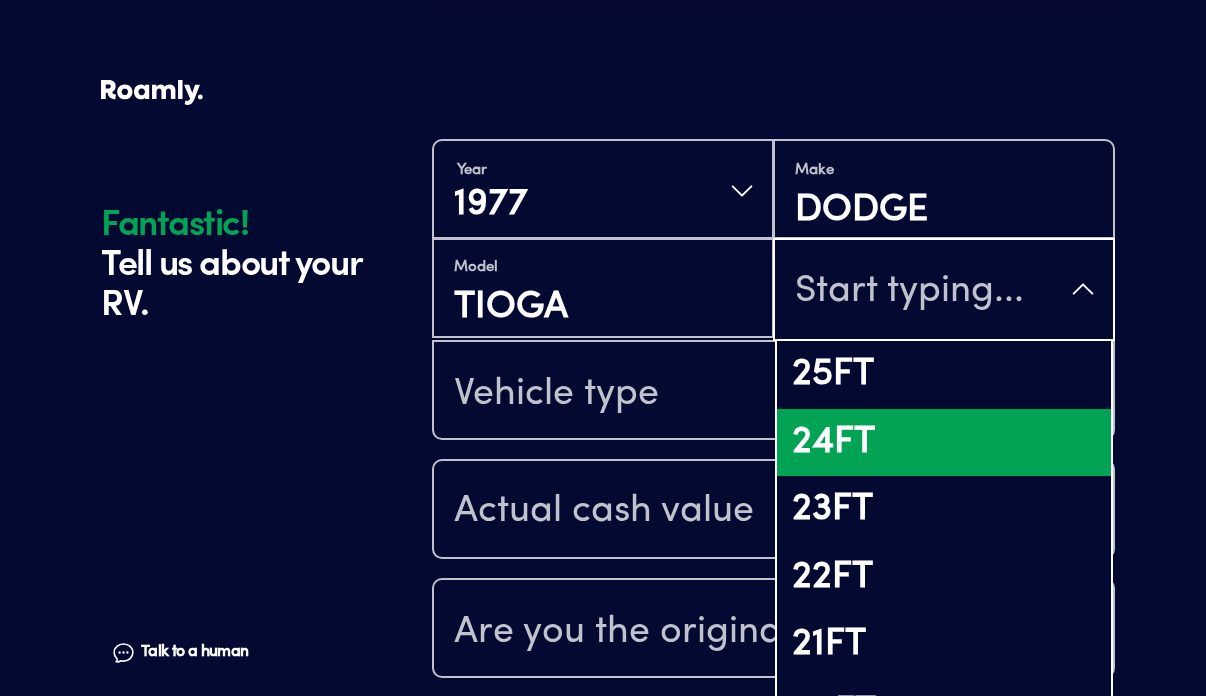 click on "24FT" at bounding box center [944, 443] 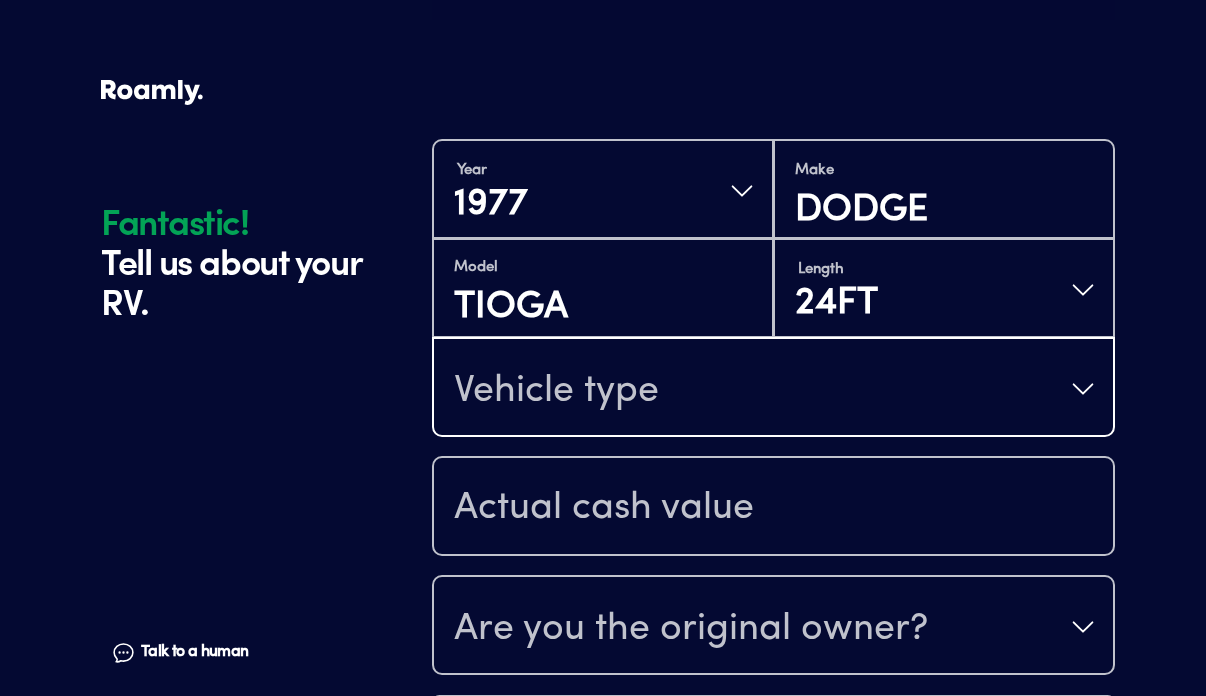 click on "Vehicle type" at bounding box center [556, 391] 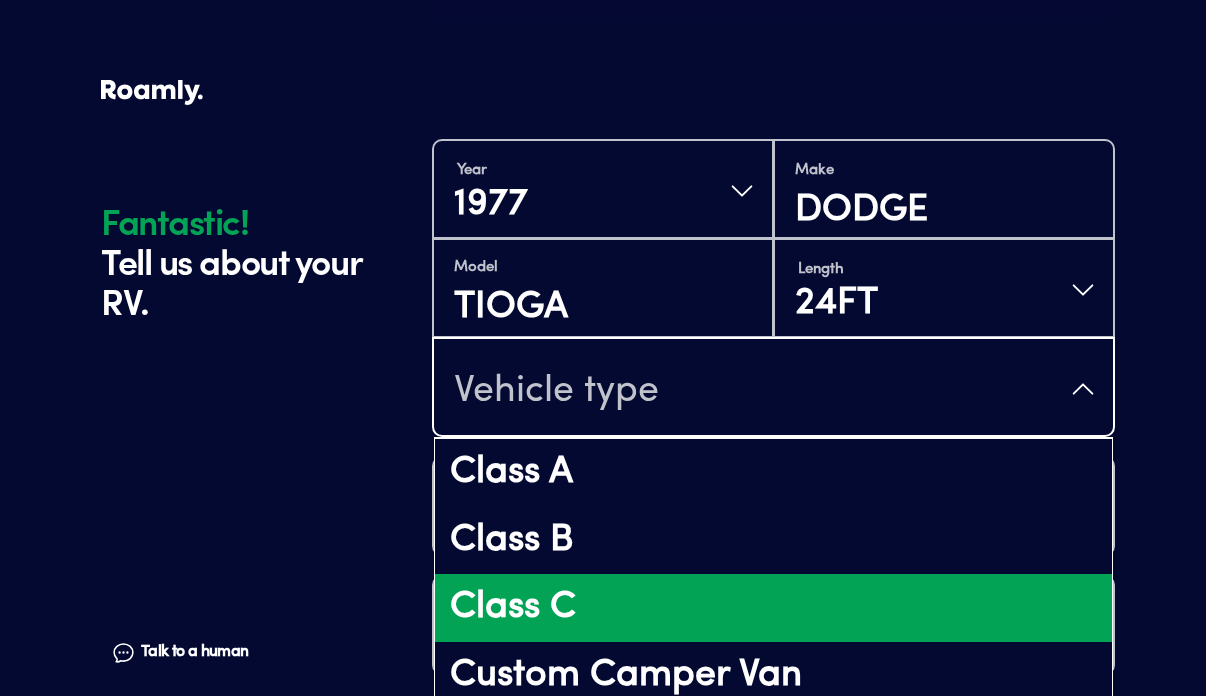 click on "Class C" at bounding box center (773, 608) 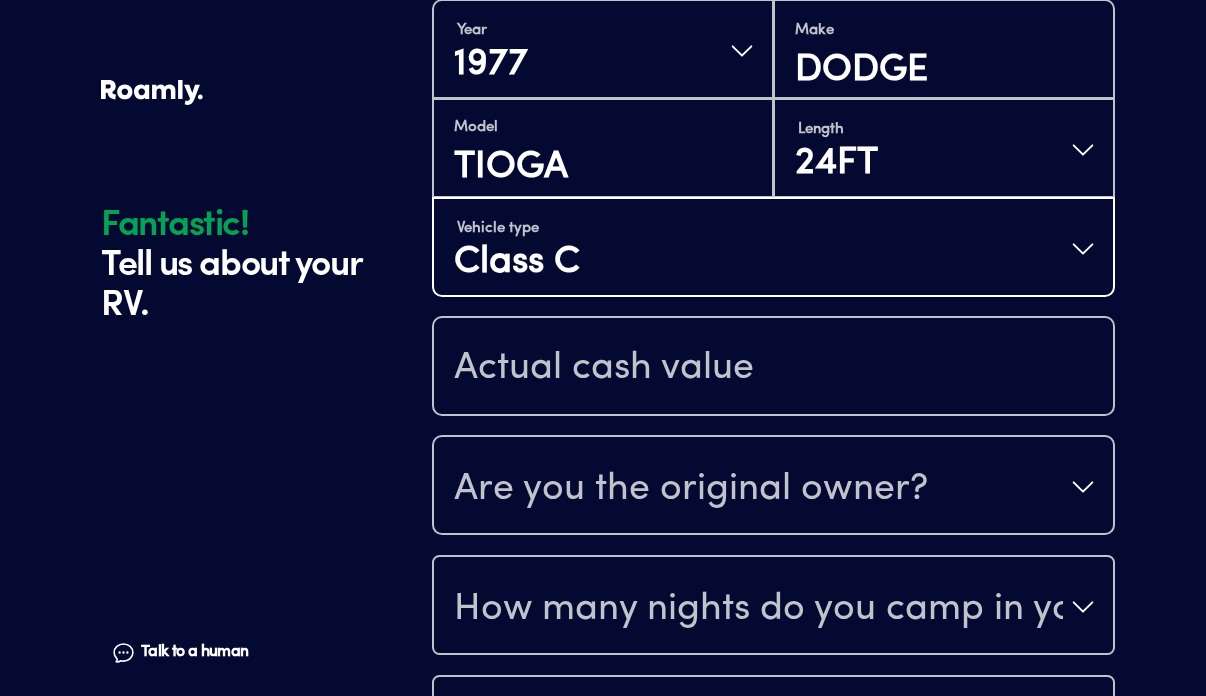 scroll, scrollTop: 732, scrollLeft: 0, axis: vertical 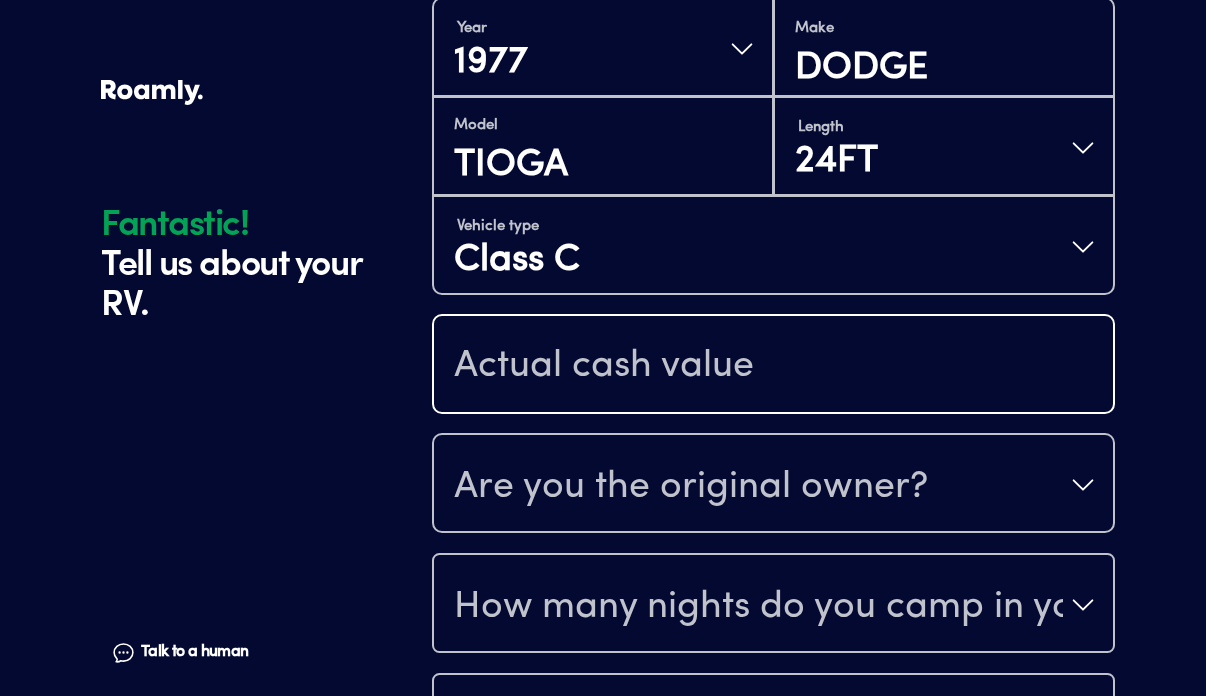 click at bounding box center (773, 366) 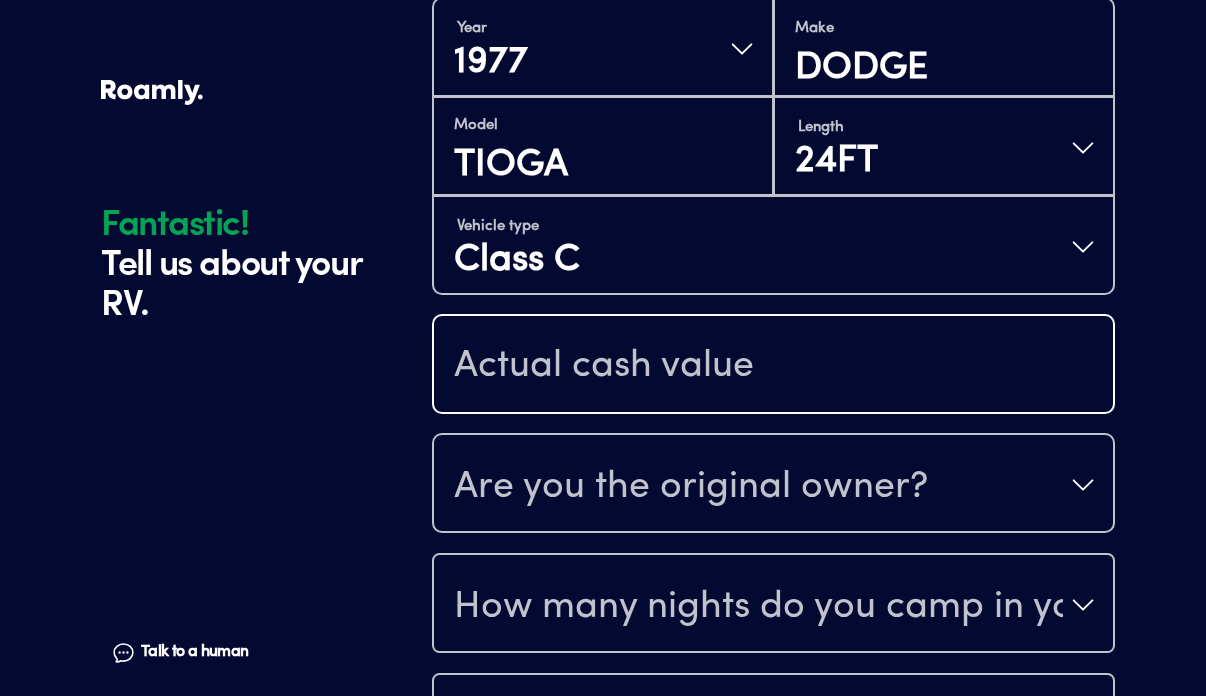 type on "4" 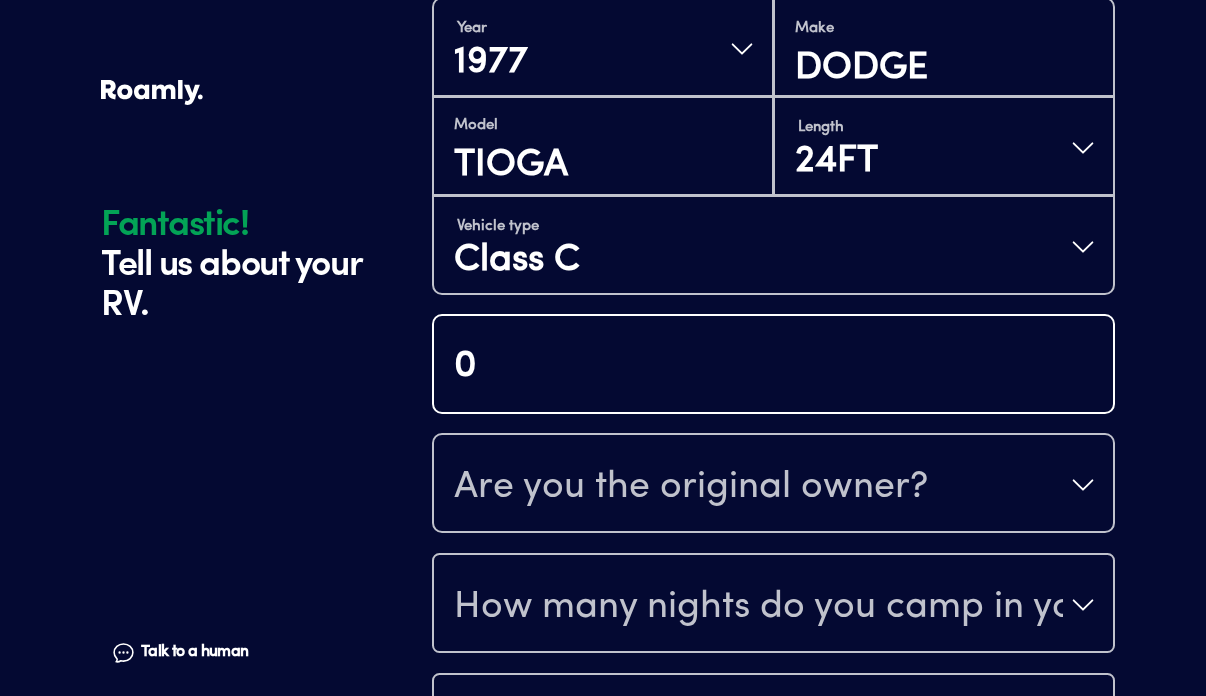 type on "0" 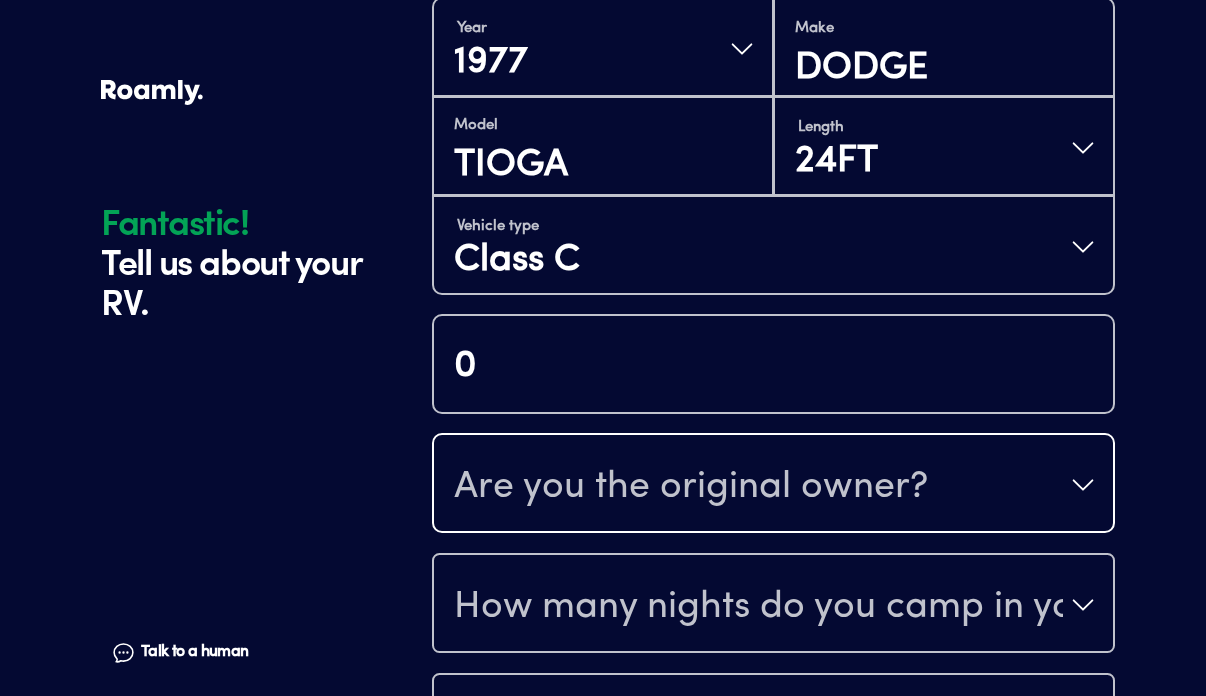 click on "Are you the original owner?" at bounding box center (691, 487) 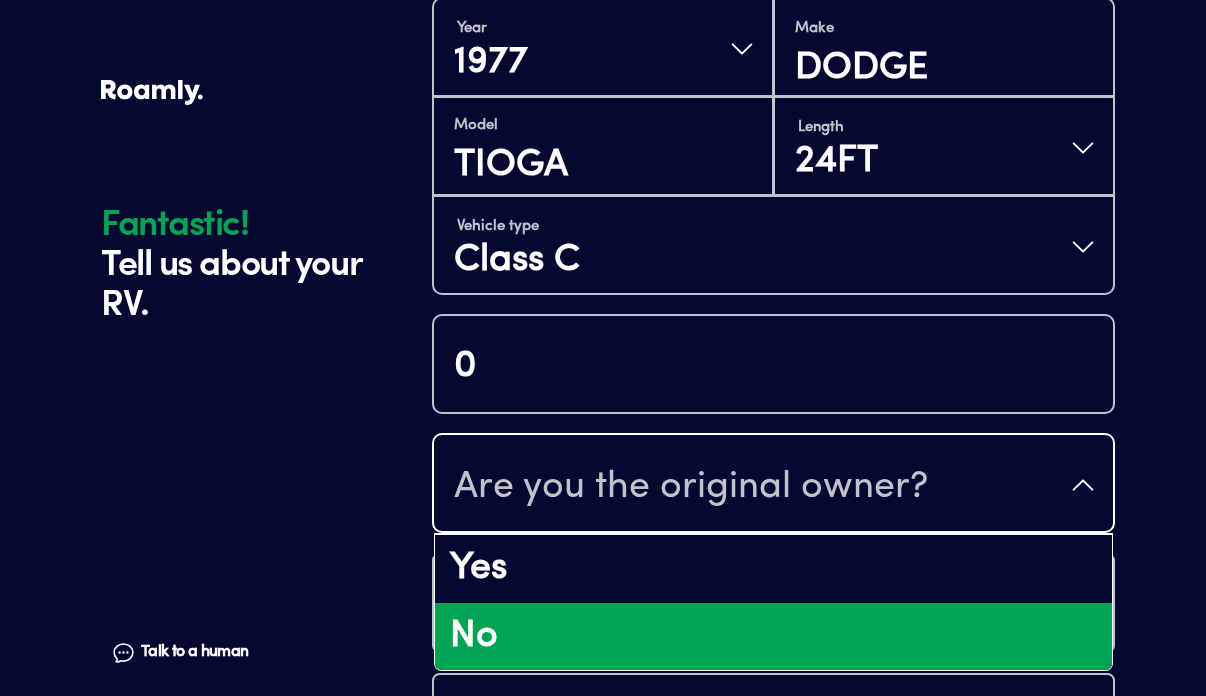 click on "No" at bounding box center [773, 637] 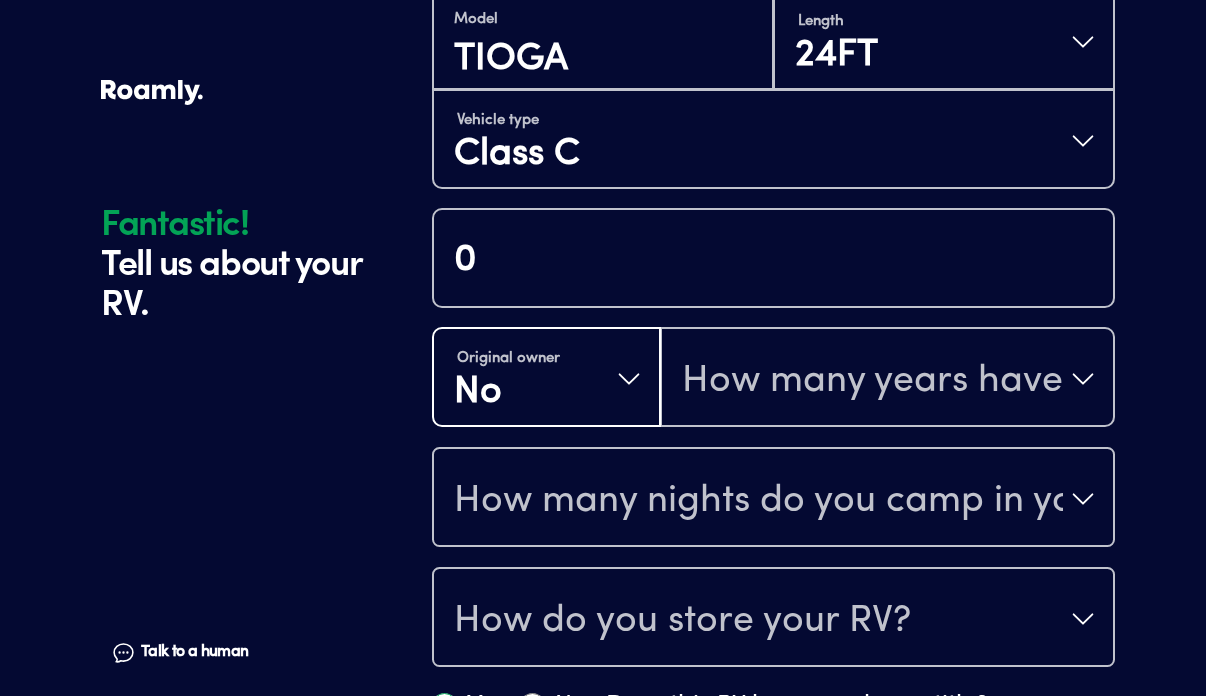 scroll, scrollTop: 847, scrollLeft: 0, axis: vertical 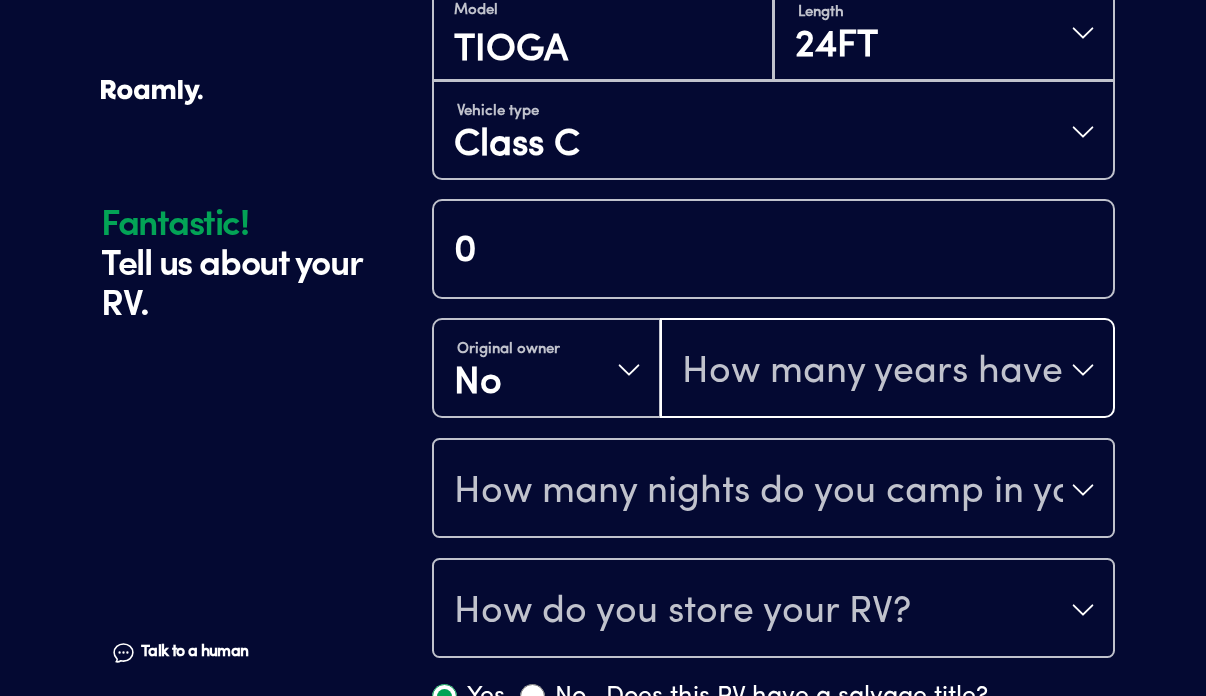 click on "How many years have you owned it?" at bounding box center (872, 372) 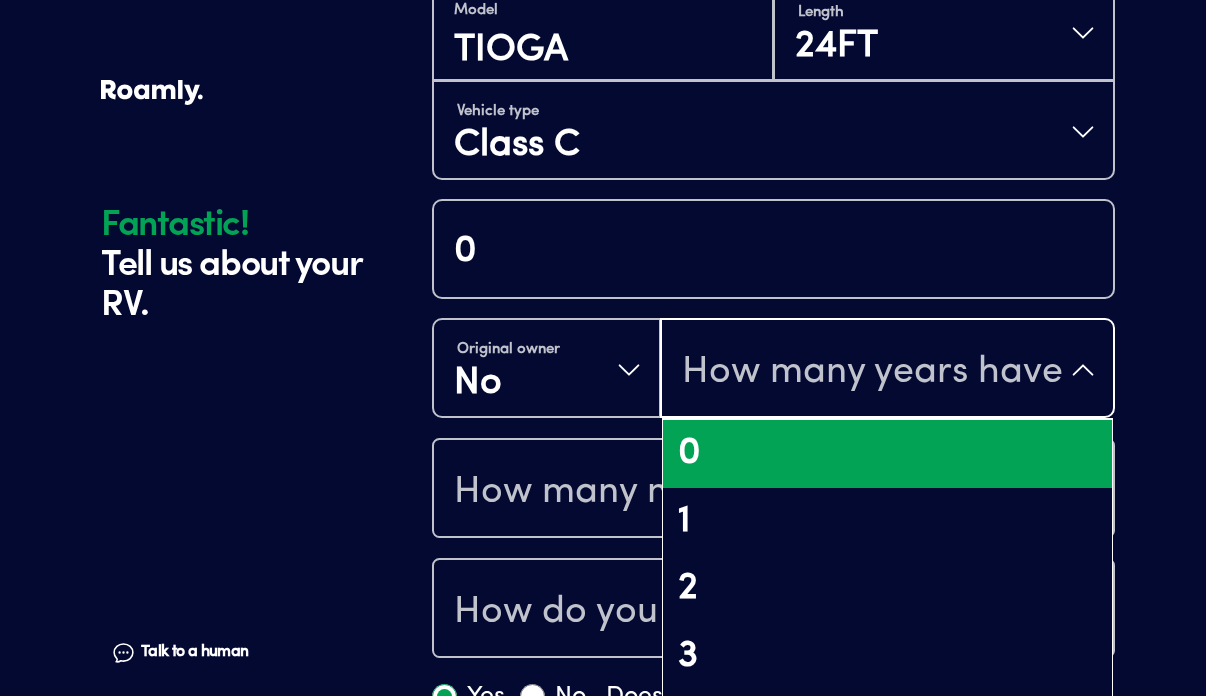 click on "0" at bounding box center (887, 454) 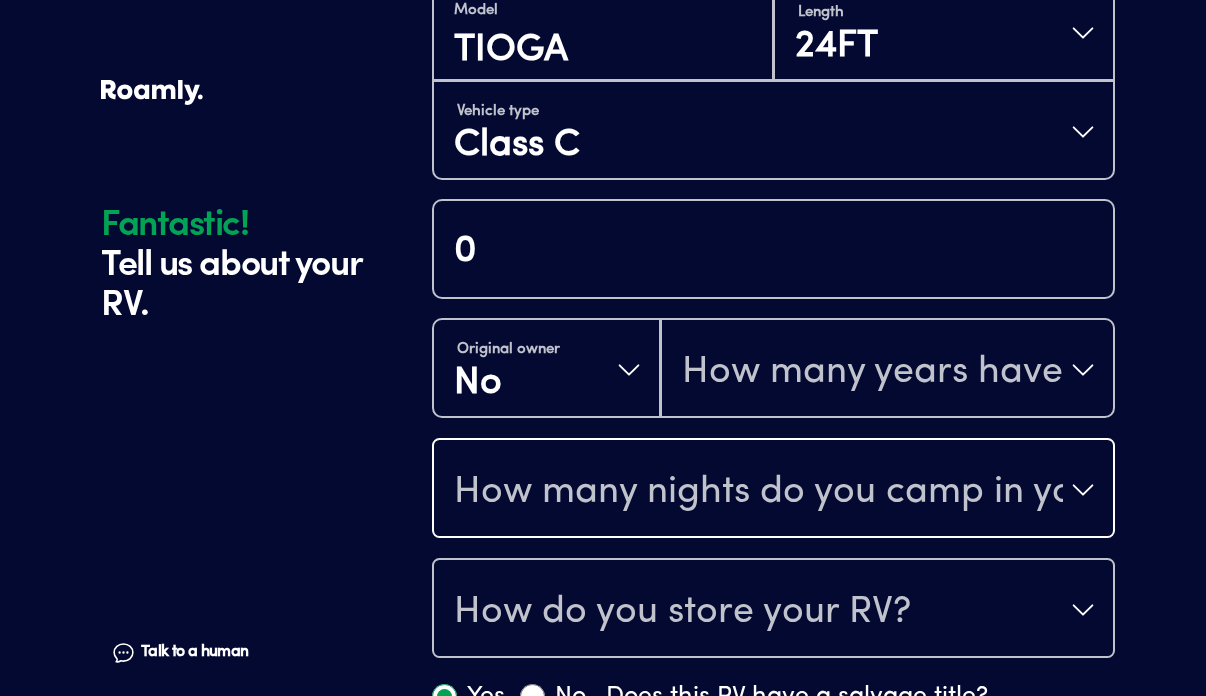 click on "How many nights do you camp in your RV?" at bounding box center (758, 492) 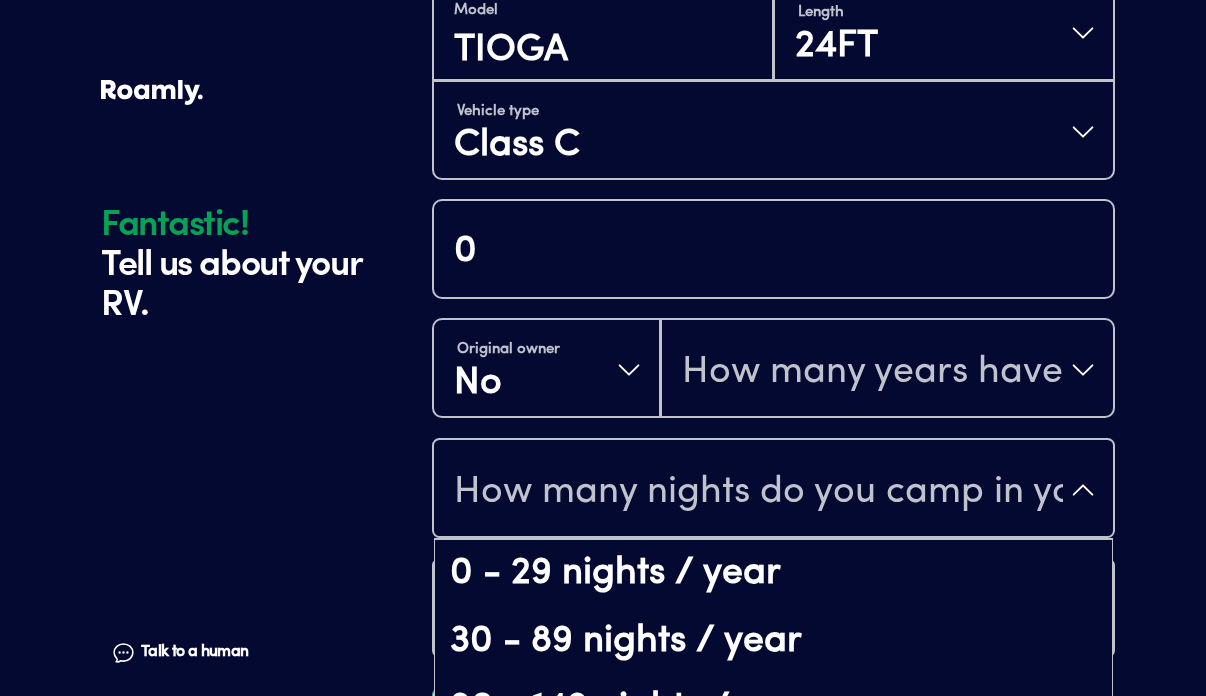 scroll, scrollTop: 41, scrollLeft: 0, axis: vertical 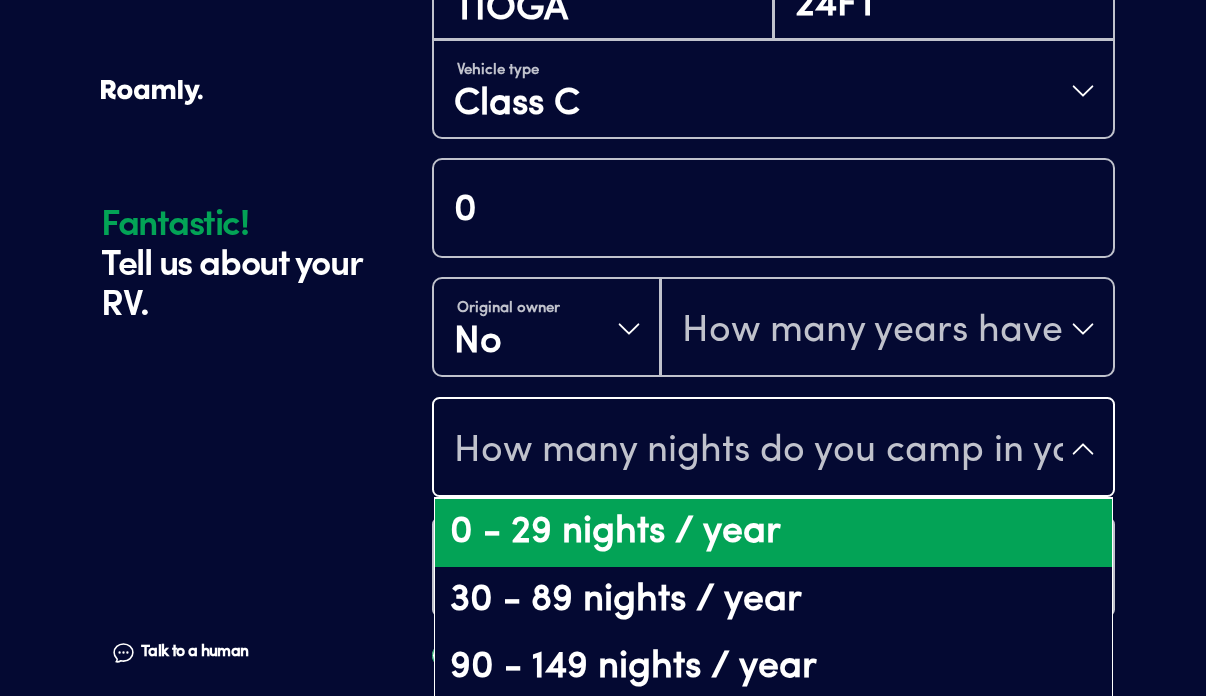 click on "0 - 29 nights / year" at bounding box center [773, 533] 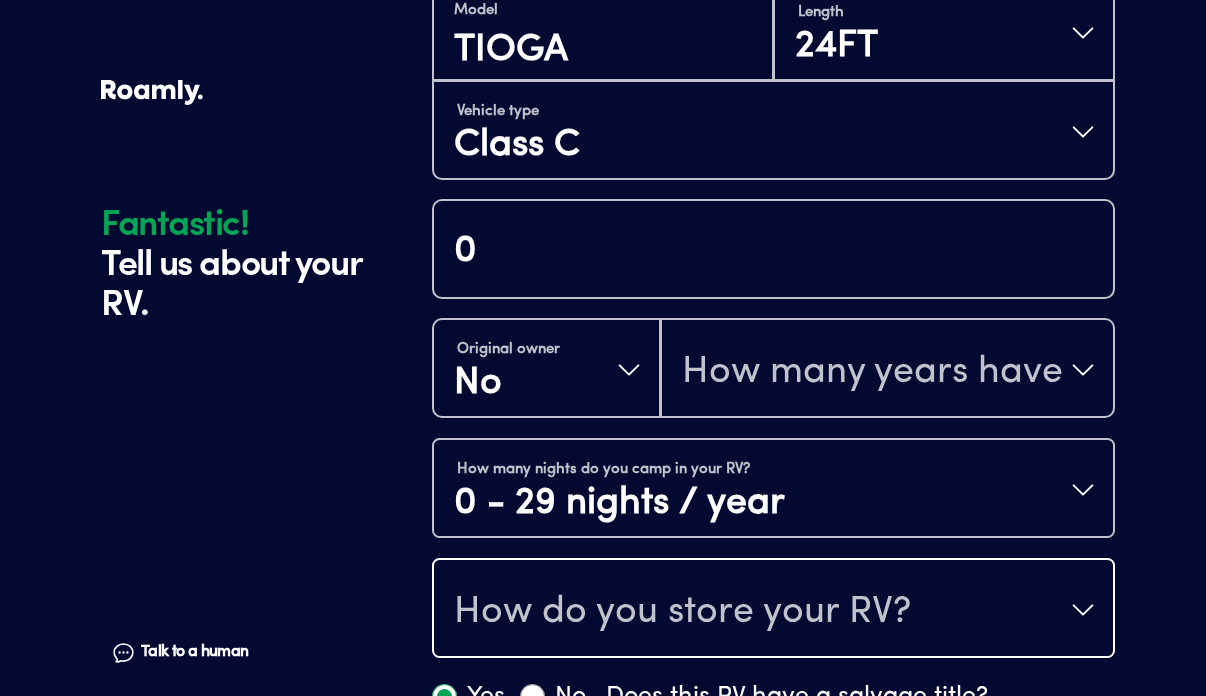 click on "How do you store your RV?" at bounding box center (682, 612) 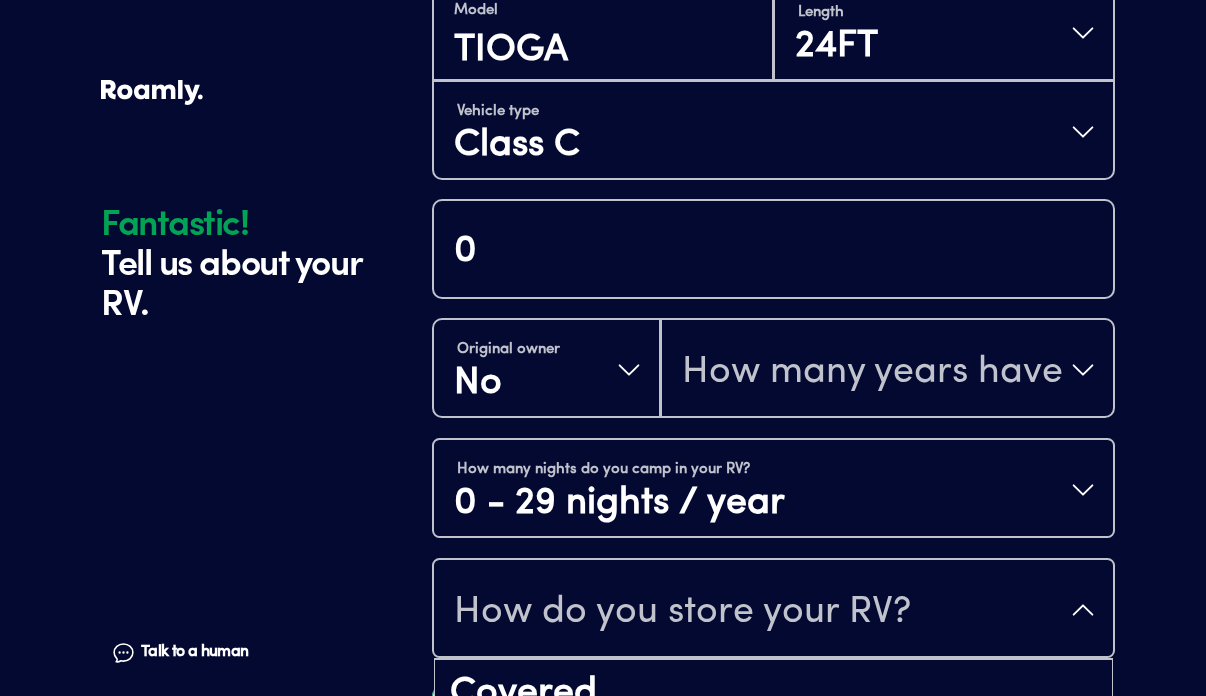 scroll, scrollTop: 26, scrollLeft: 0, axis: vertical 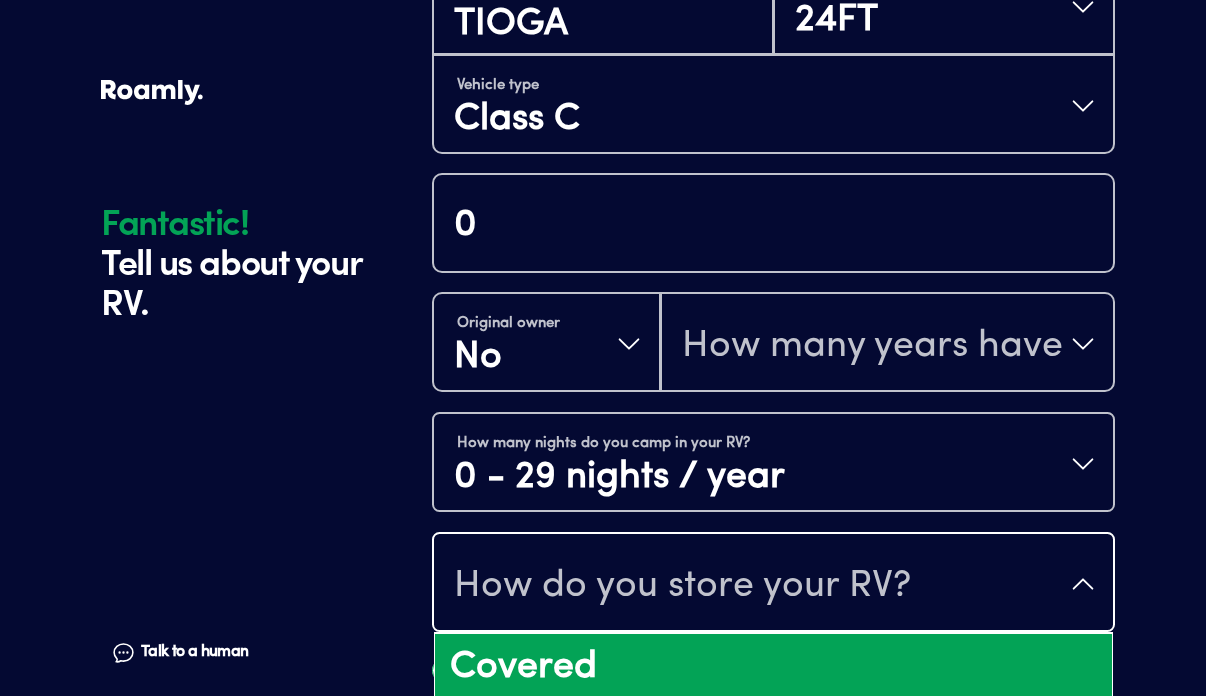 click on "Covered" at bounding box center [773, 668] 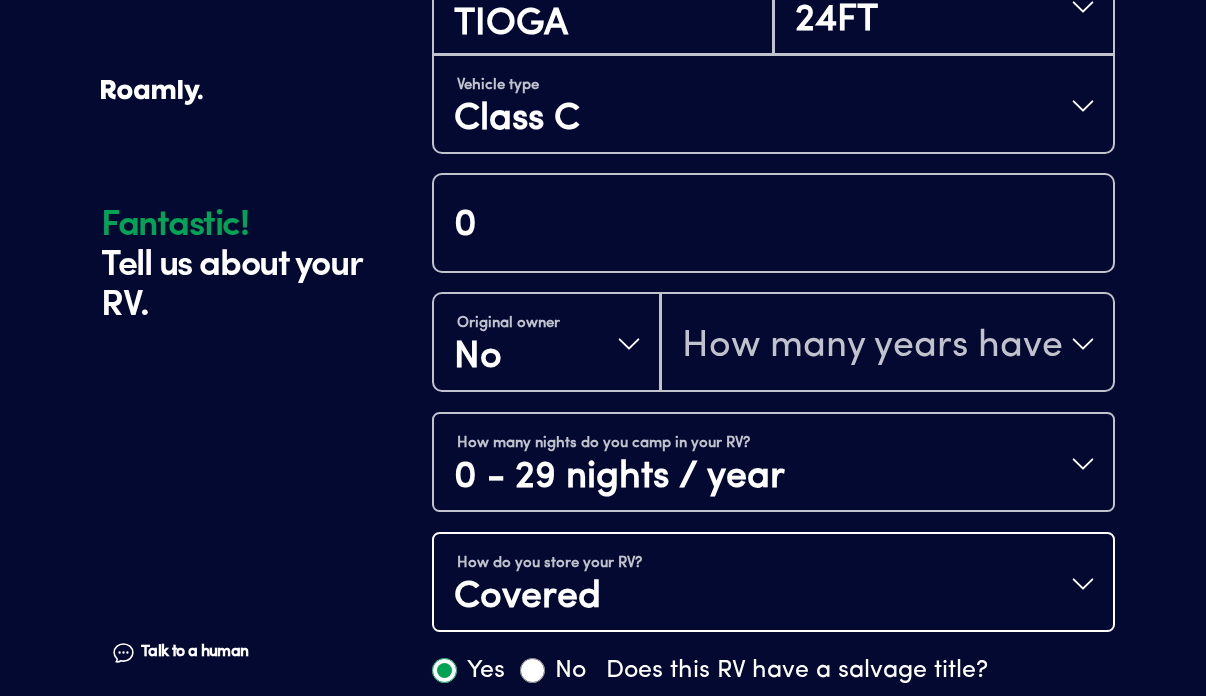 scroll, scrollTop: 852, scrollLeft: 0, axis: vertical 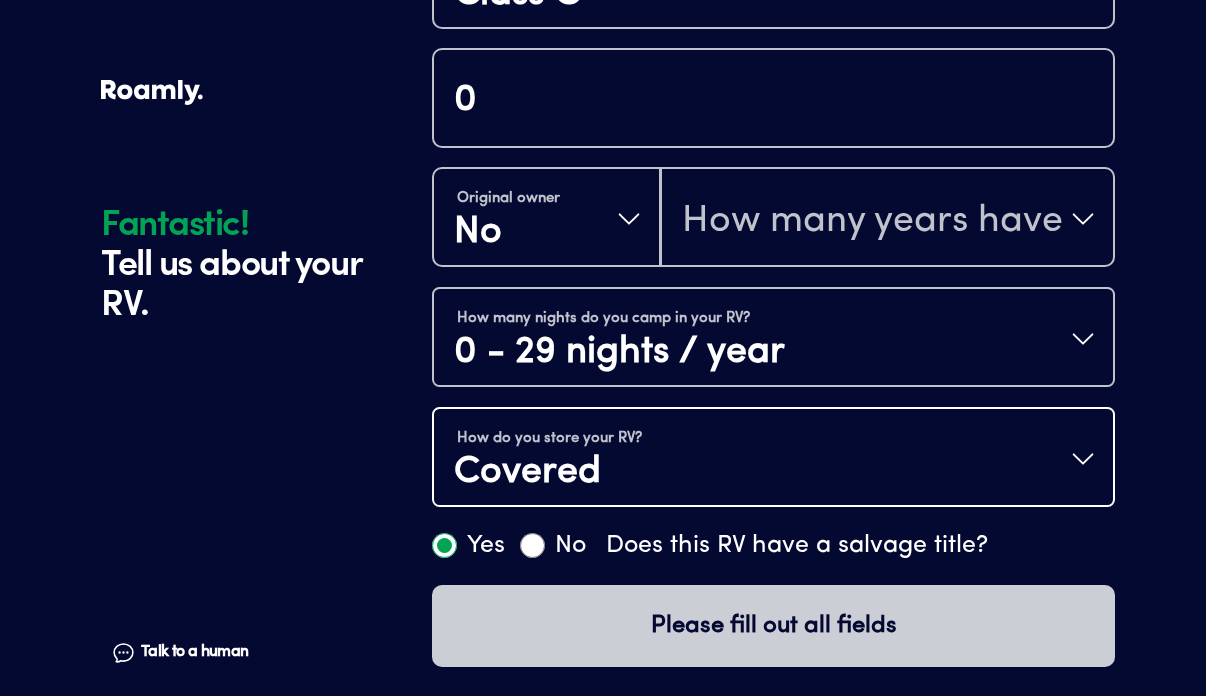 click on "How do you store your RV? Covered" at bounding box center [773, 459] 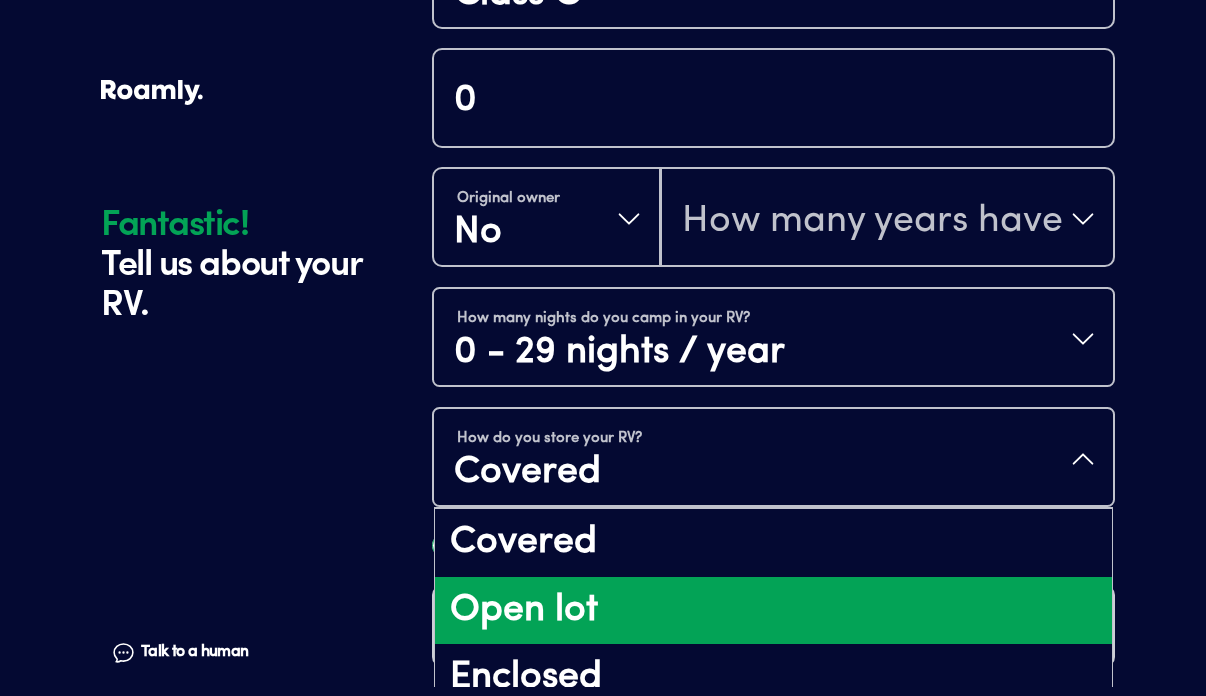 scroll, scrollTop: 26, scrollLeft: 0, axis: vertical 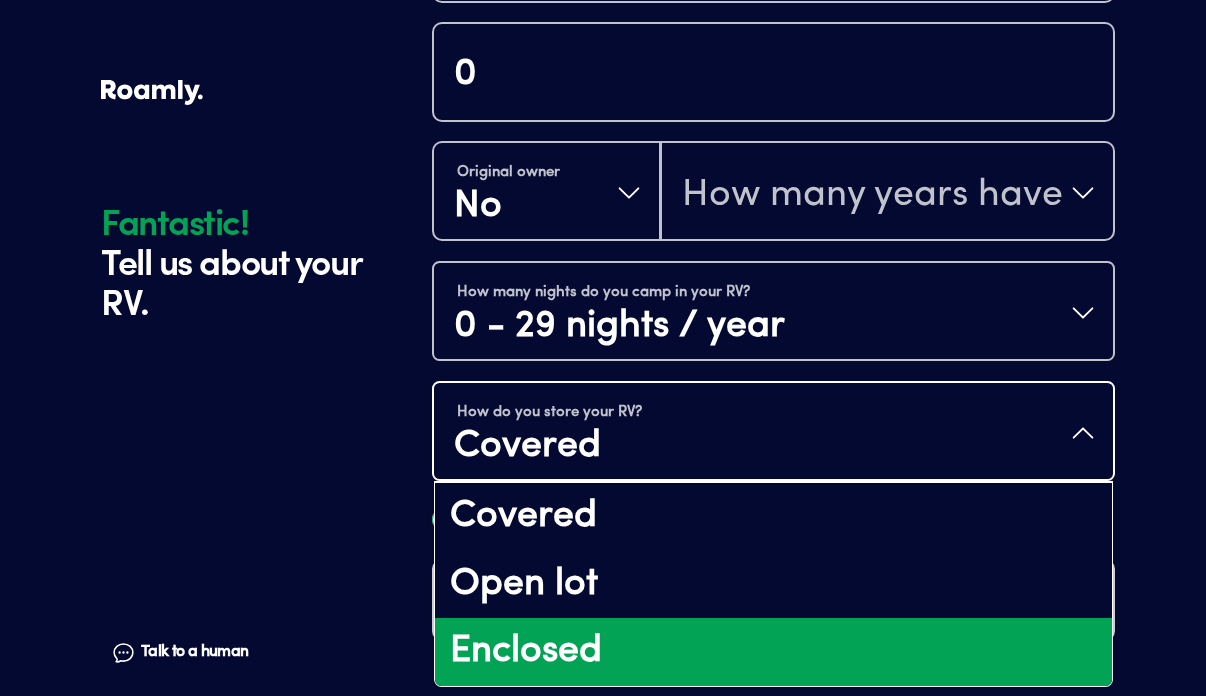 click on "Enclosed" at bounding box center [773, 652] 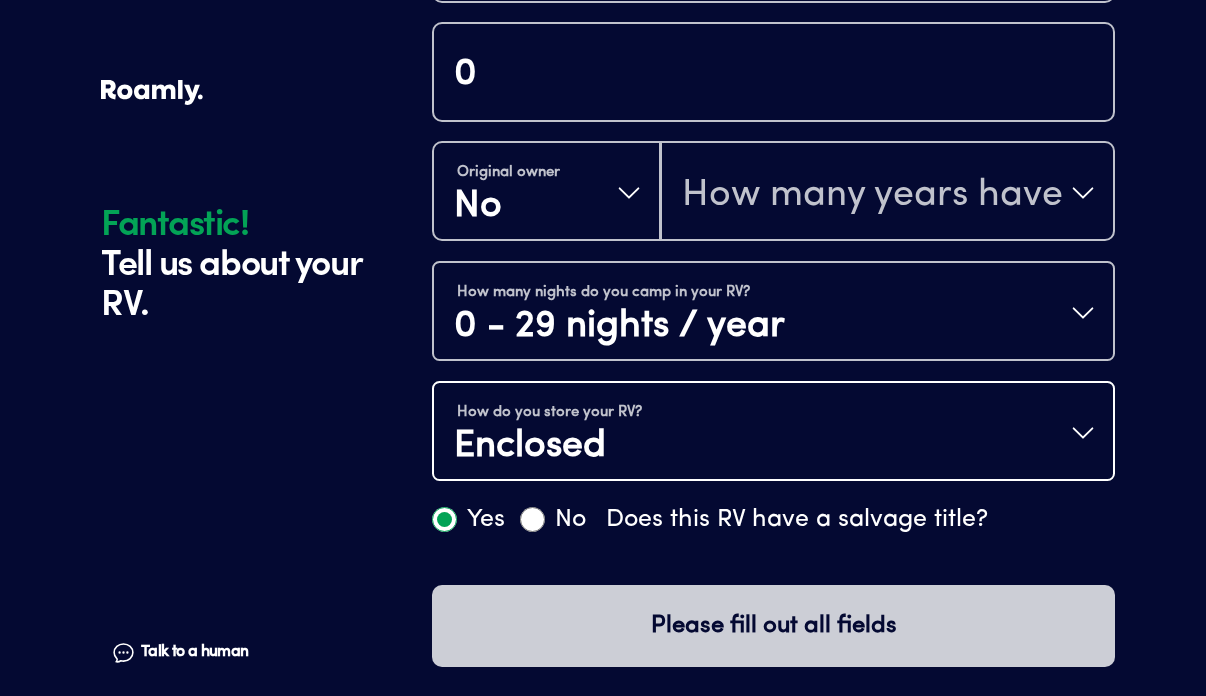 scroll, scrollTop: 0, scrollLeft: 0, axis: both 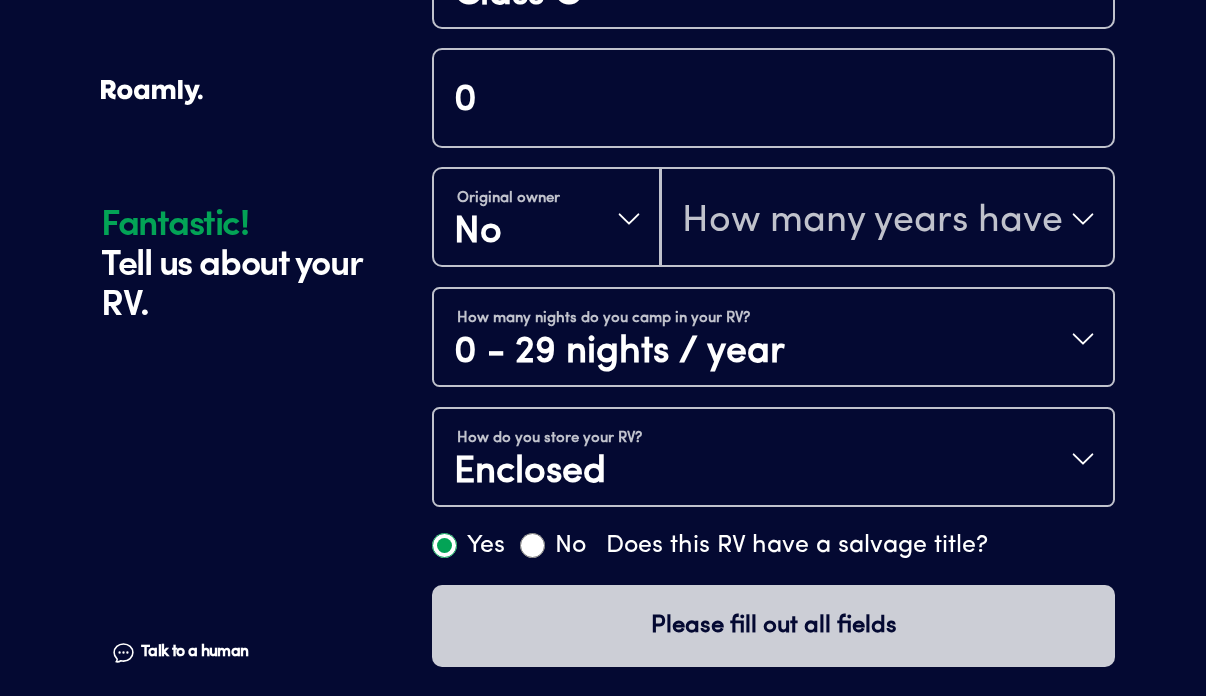 click on "Fantastic! Tell us about your RV. Talk to a human Chat" at bounding box center [261, -151] 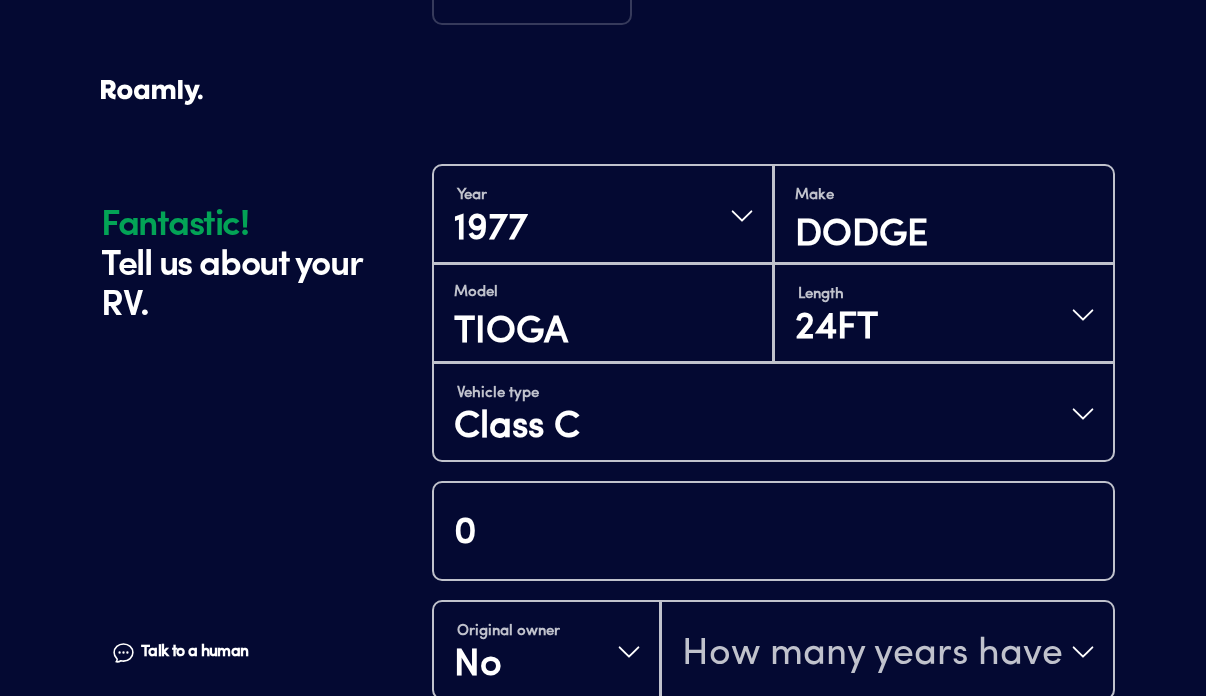 scroll, scrollTop: 594, scrollLeft: 0, axis: vertical 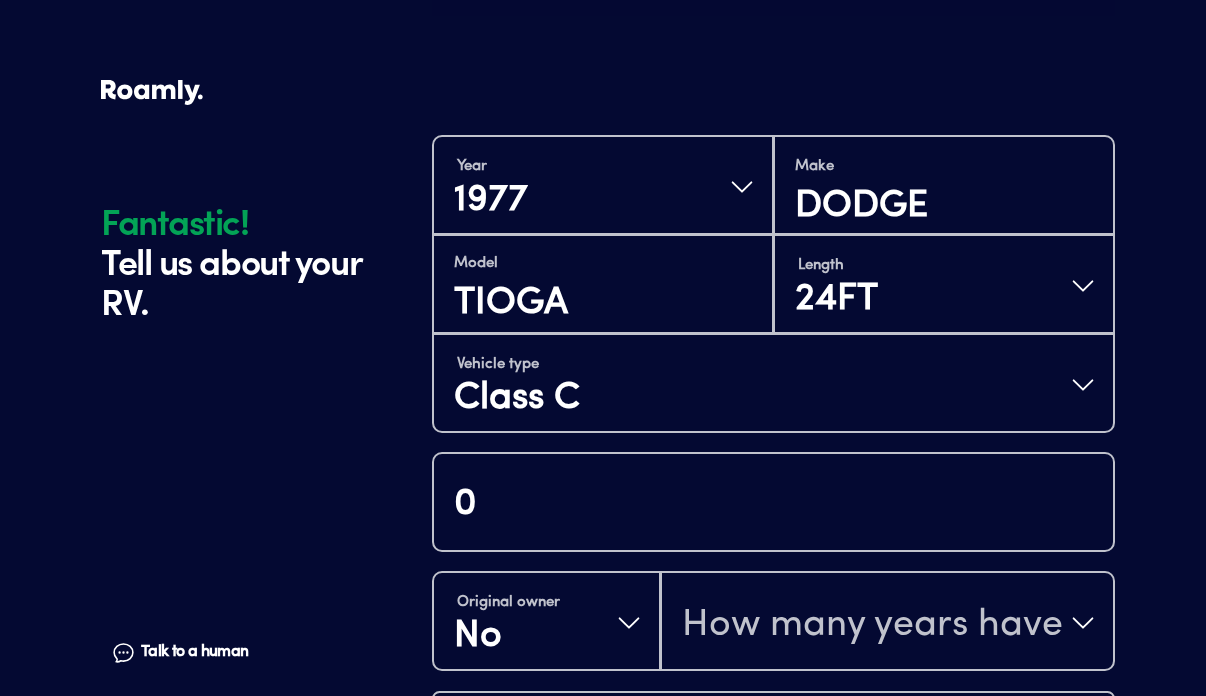 click on "Make DODGE" at bounding box center [944, 185] 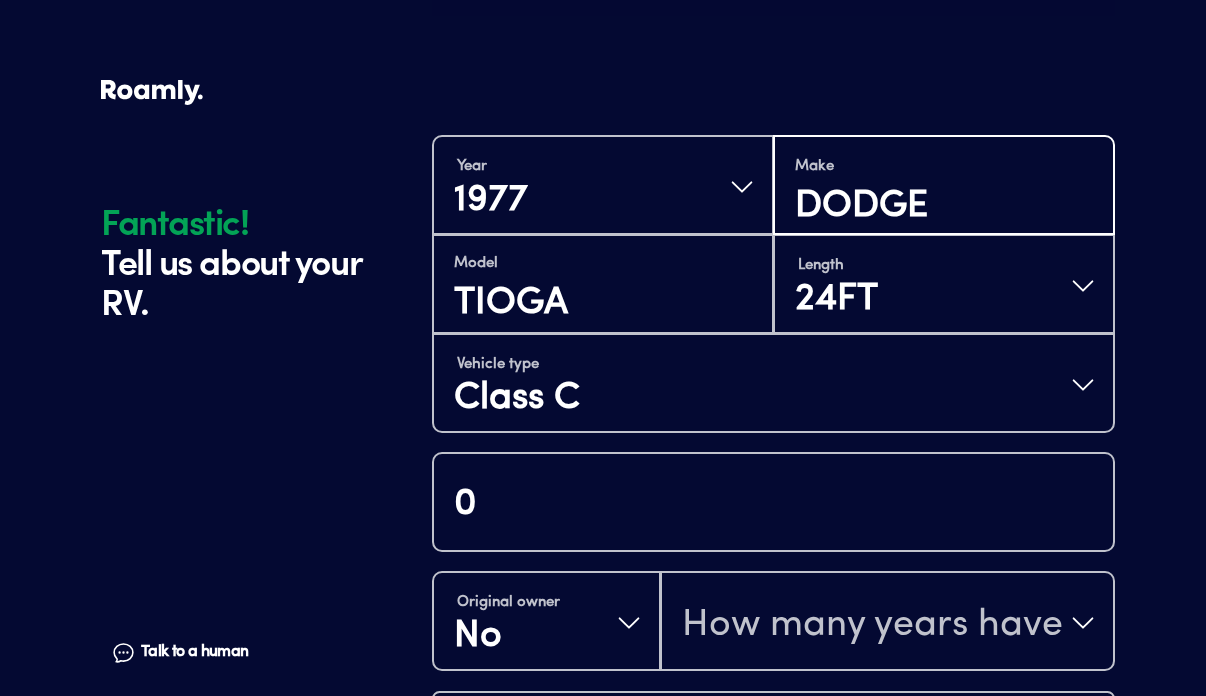 scroll, scrollTop: 2, scrollLeft: 0, axis: vertical 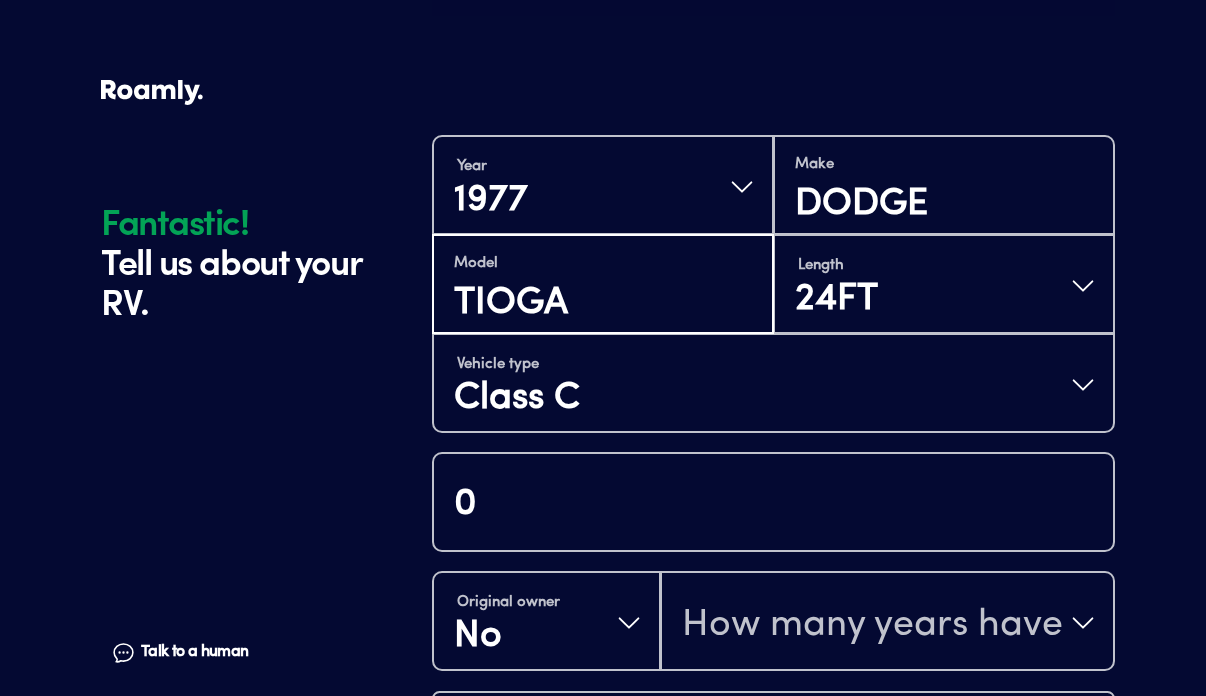 click on "TIOGA" at bounding box center (603, 304) 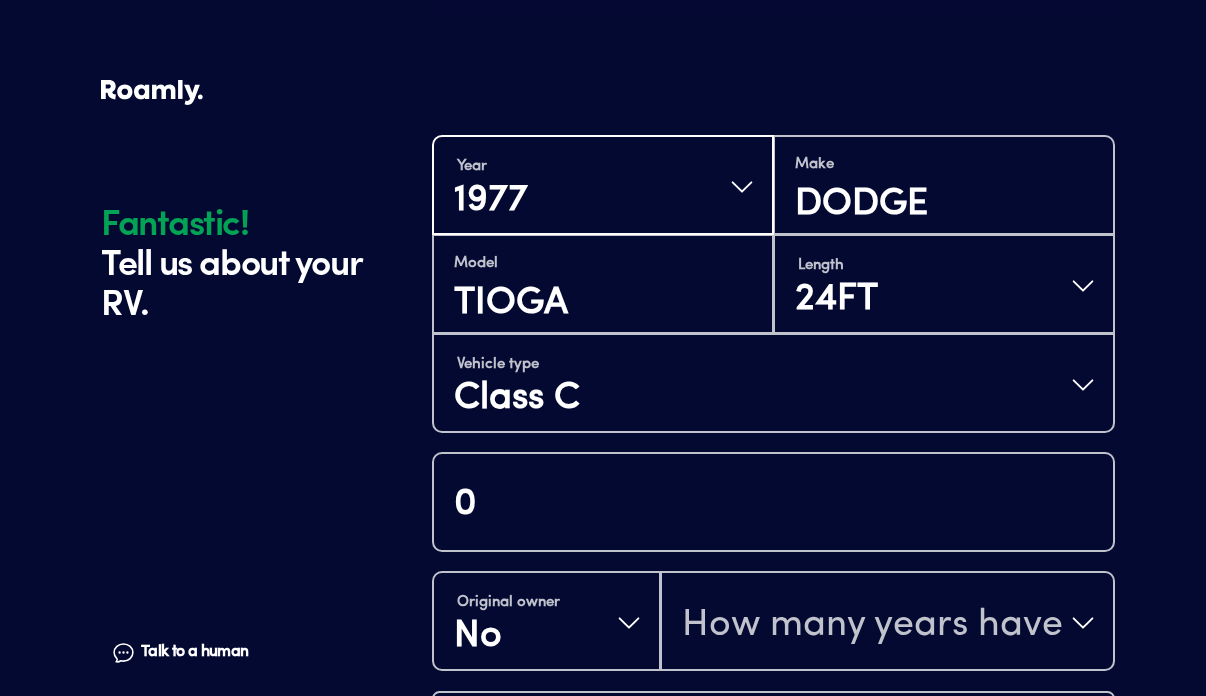click on "Year [DATE]" at bounding box center [603, 187] 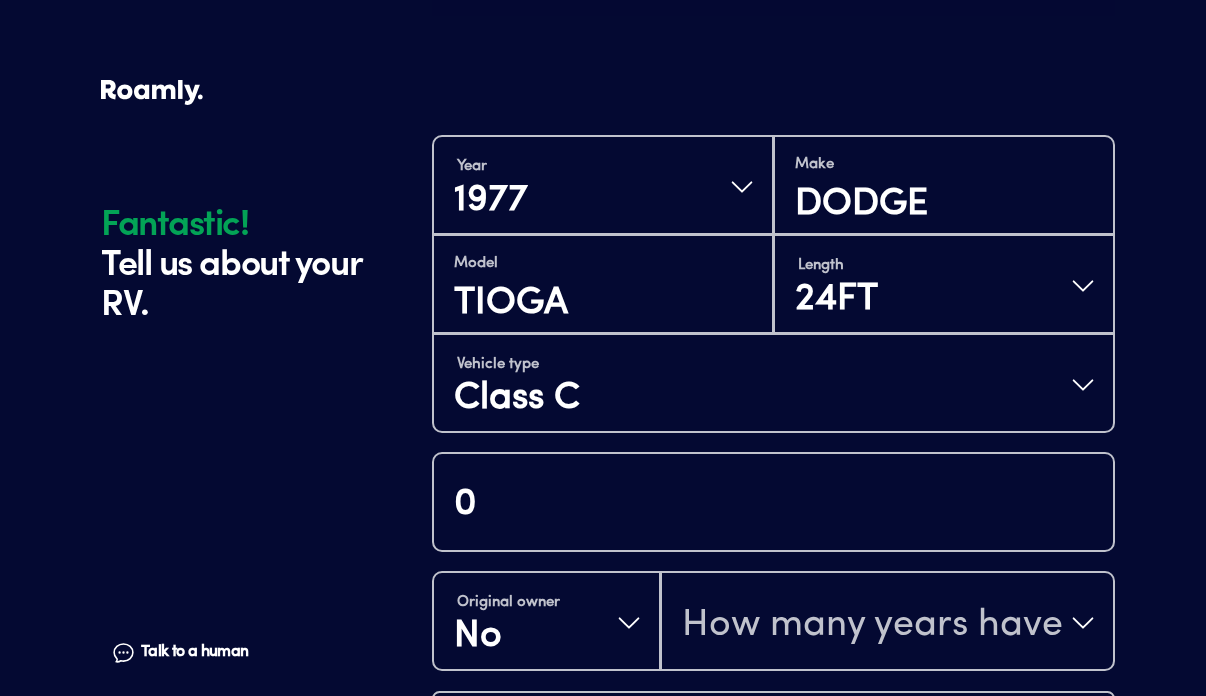 scroll, scrollTop: 632, scrollLeft: 0, axis: vertical 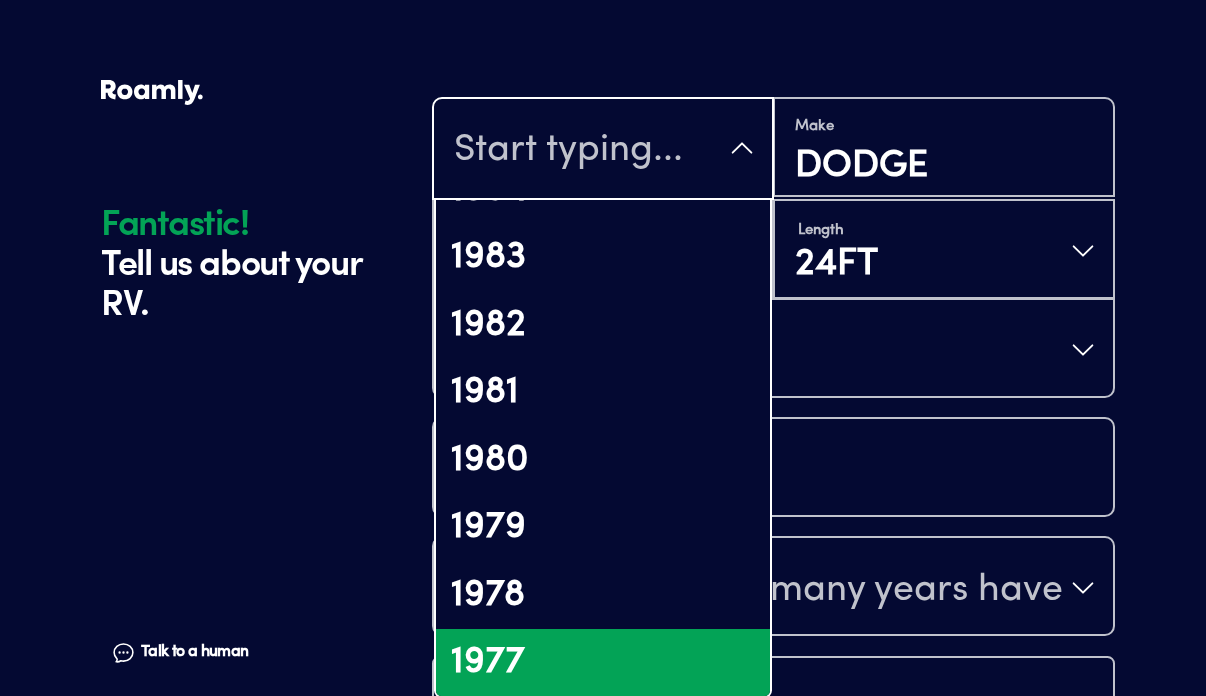 click on "1977" at bounding box center (603, 663) 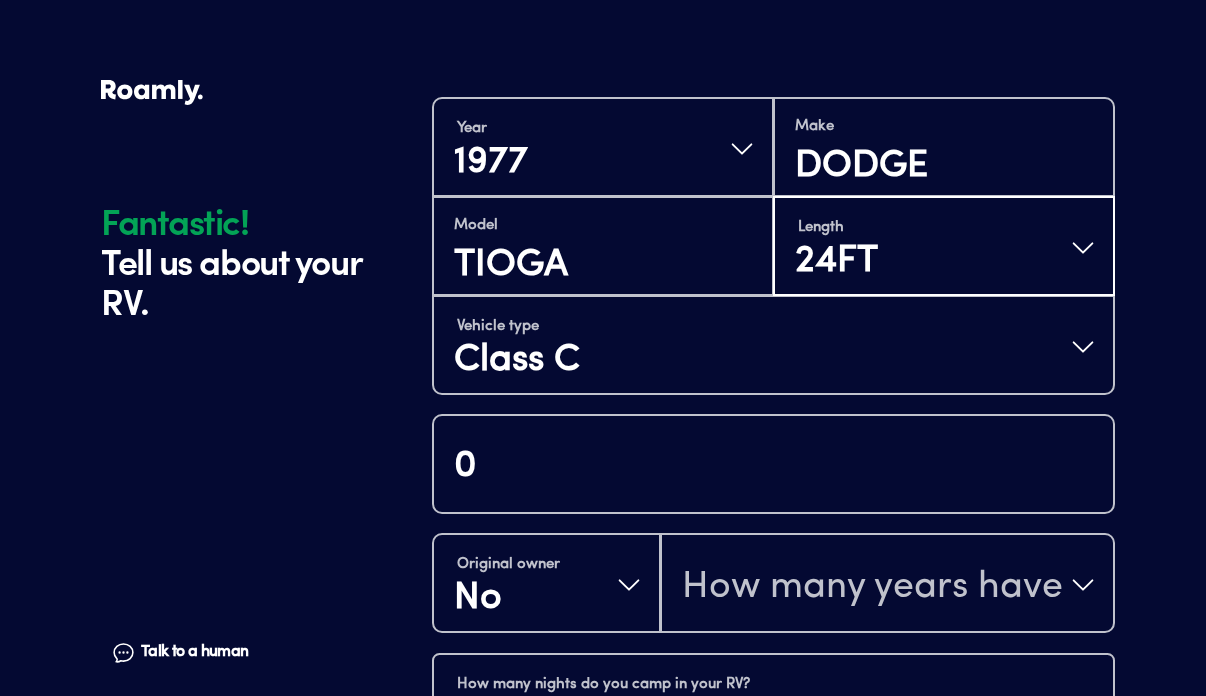 click on "Length 24FT" at bounding box center (944, 248) 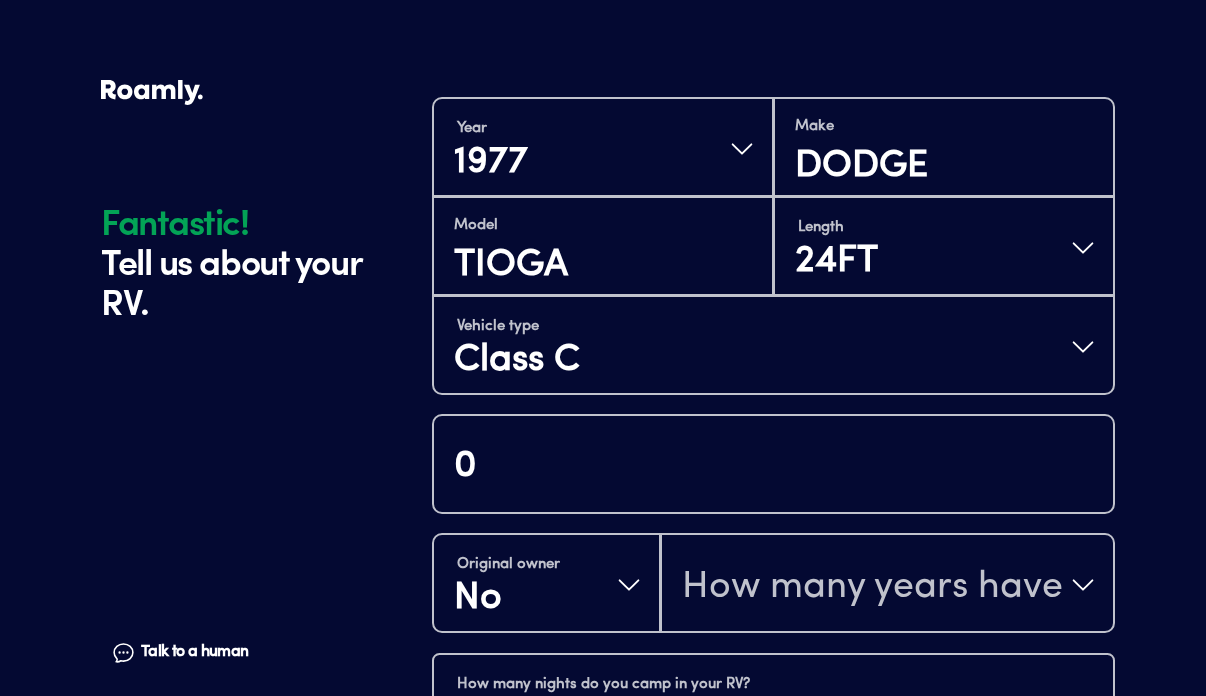scroll, scrollTop: 731, scrollLeft: 0, axis: vertical 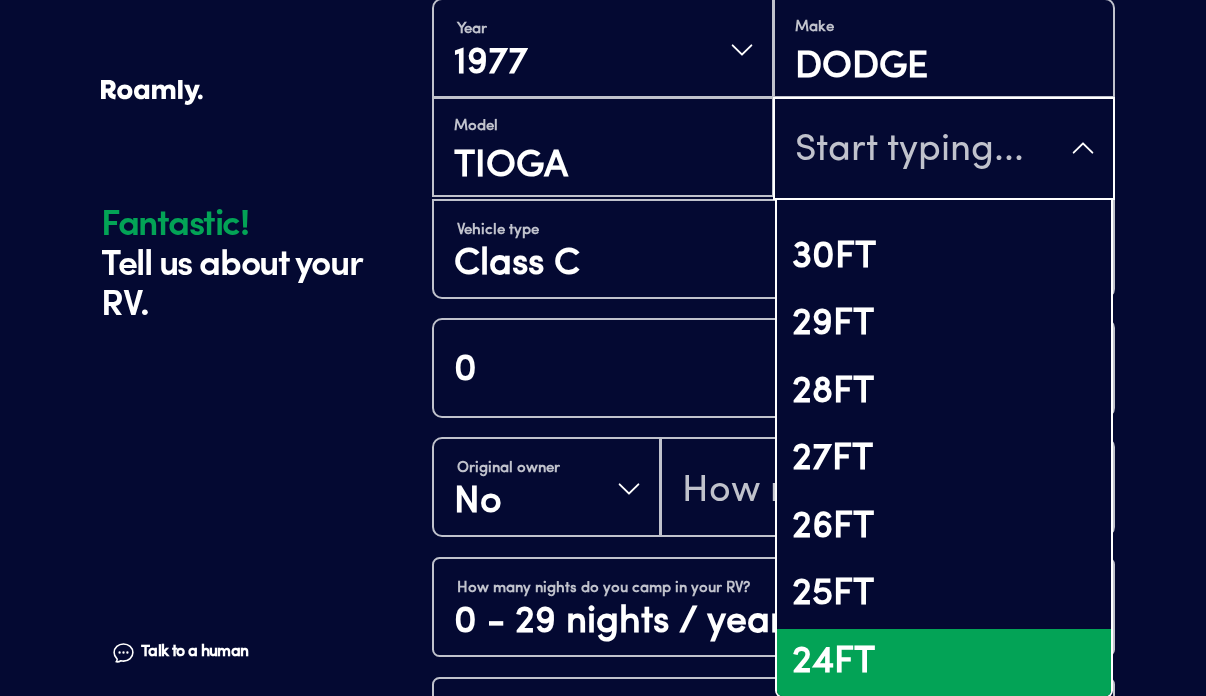 click on "24FT" at bounding box center (944, 663) 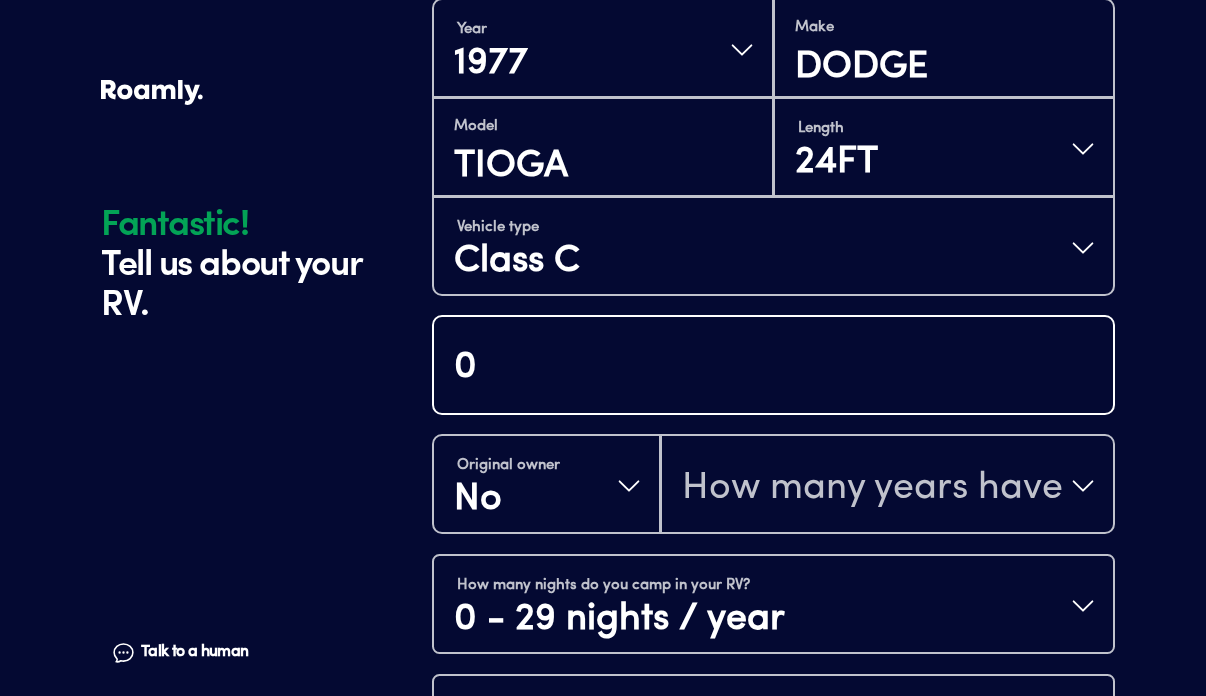 click on "0" at bounding box center (773, 367) 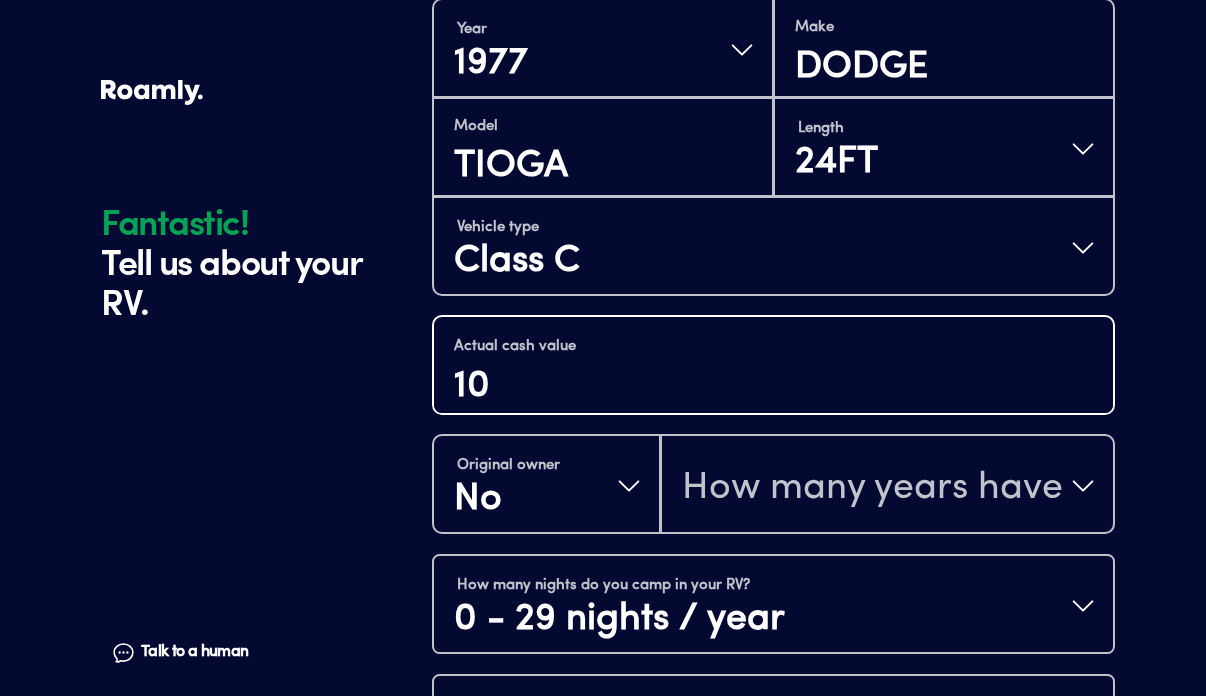 type on "1" 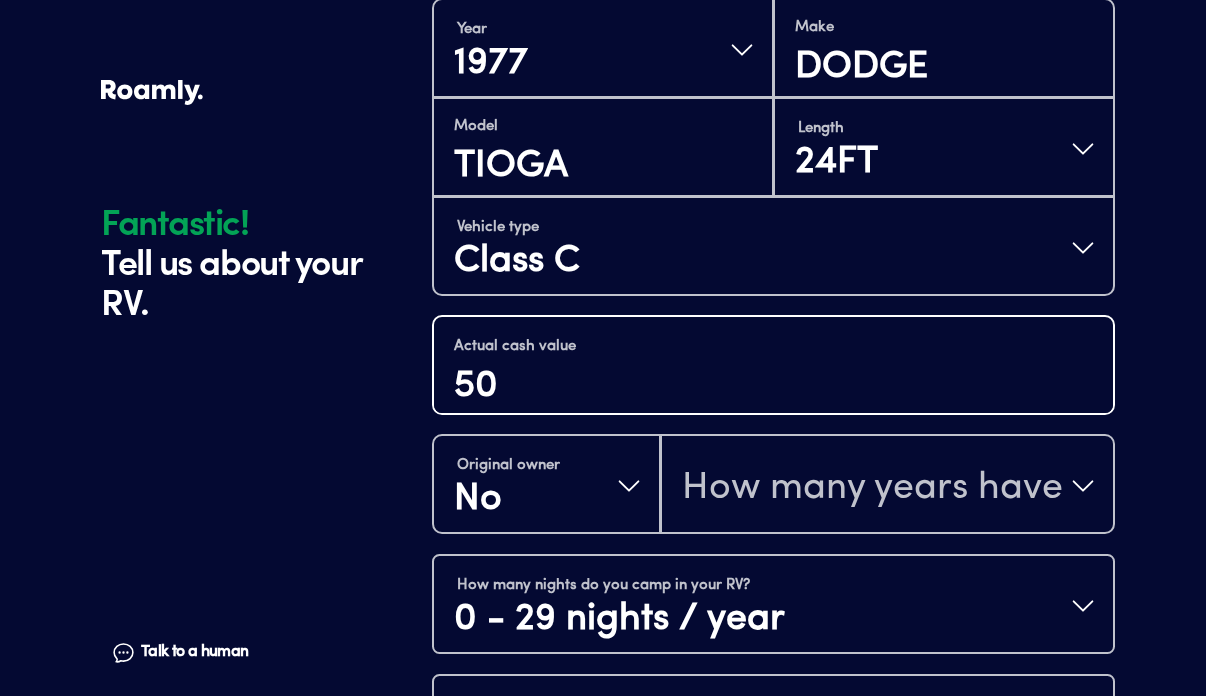 type on "5" 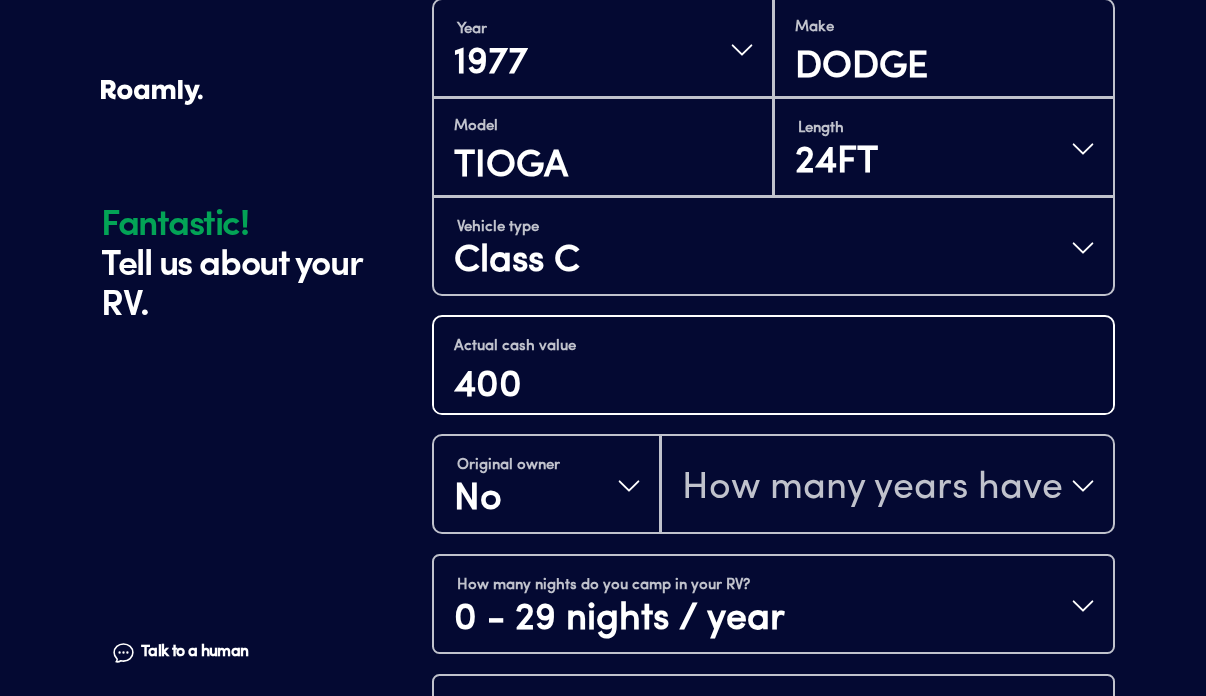 scroll, scrollTop: 998, scrollLeft: 0, axis: vertical 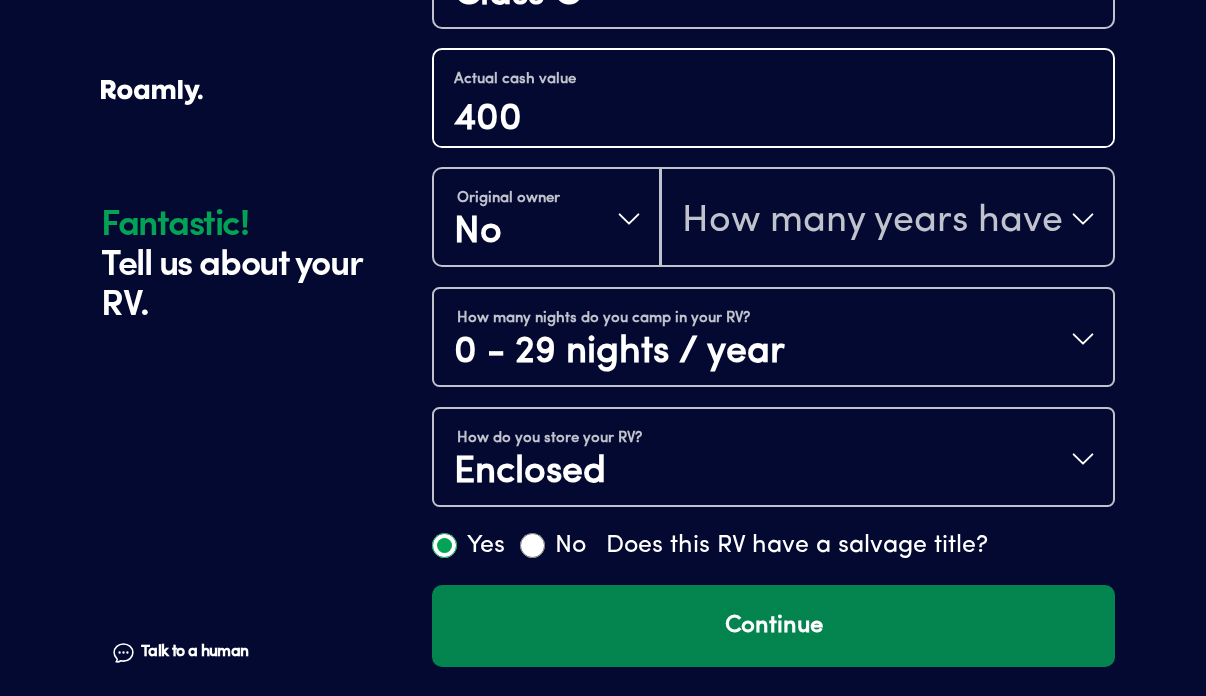 type on "400" 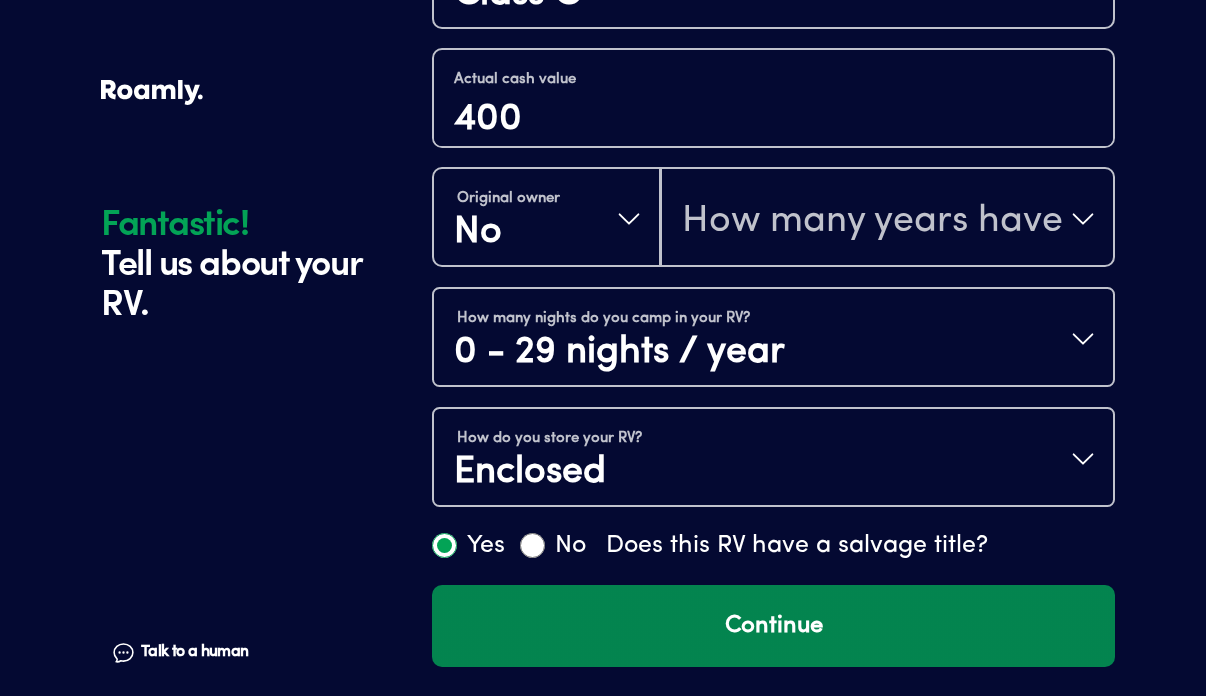 click on "Continue" at bounding box center (773, 626) 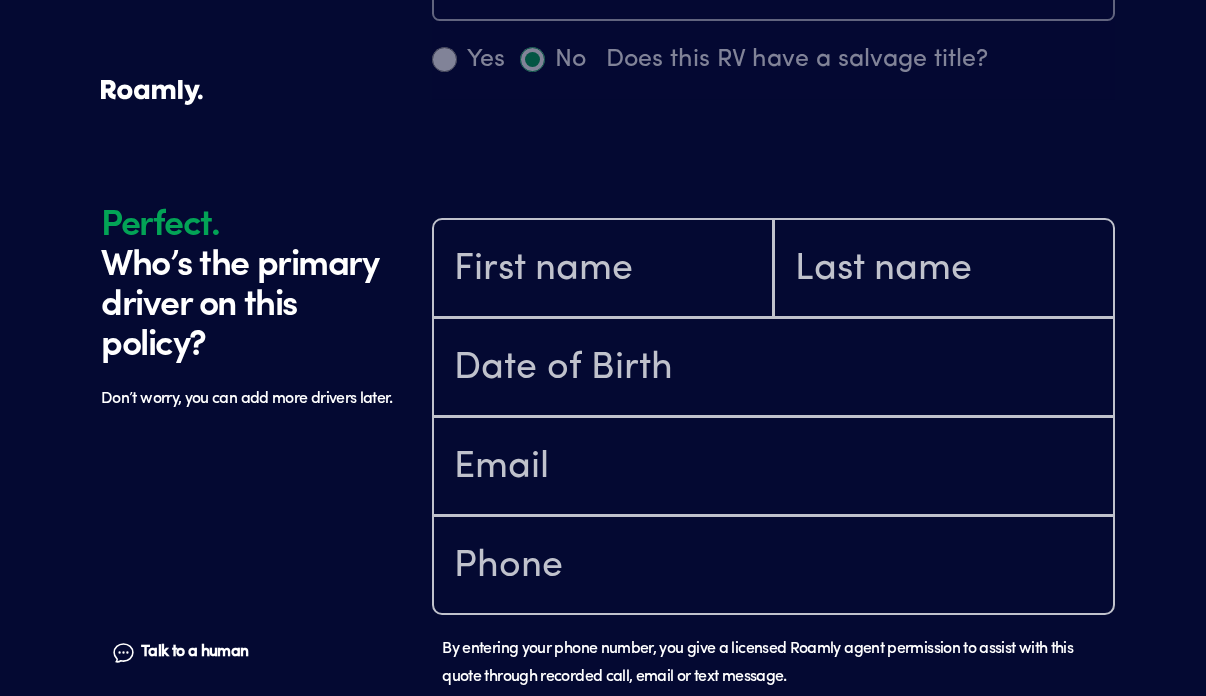 scroll, scrollTop: 1602, scrollLeft: 0, axis: vertical 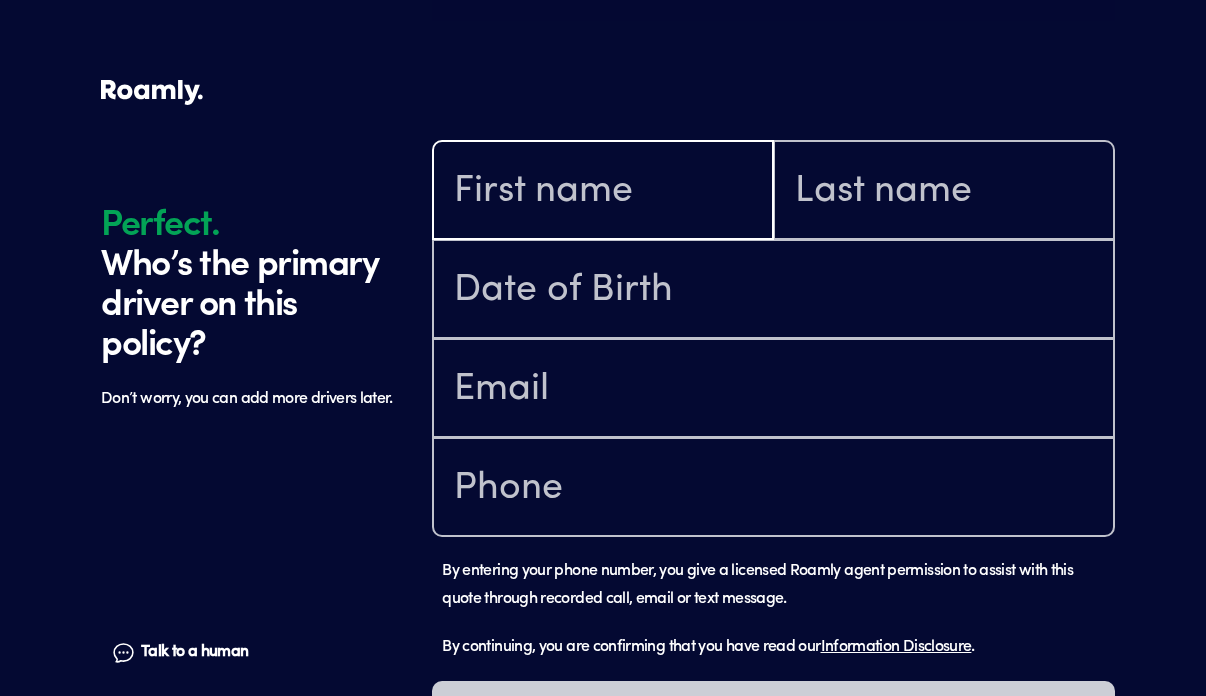 click at bounding box center [603, 192] 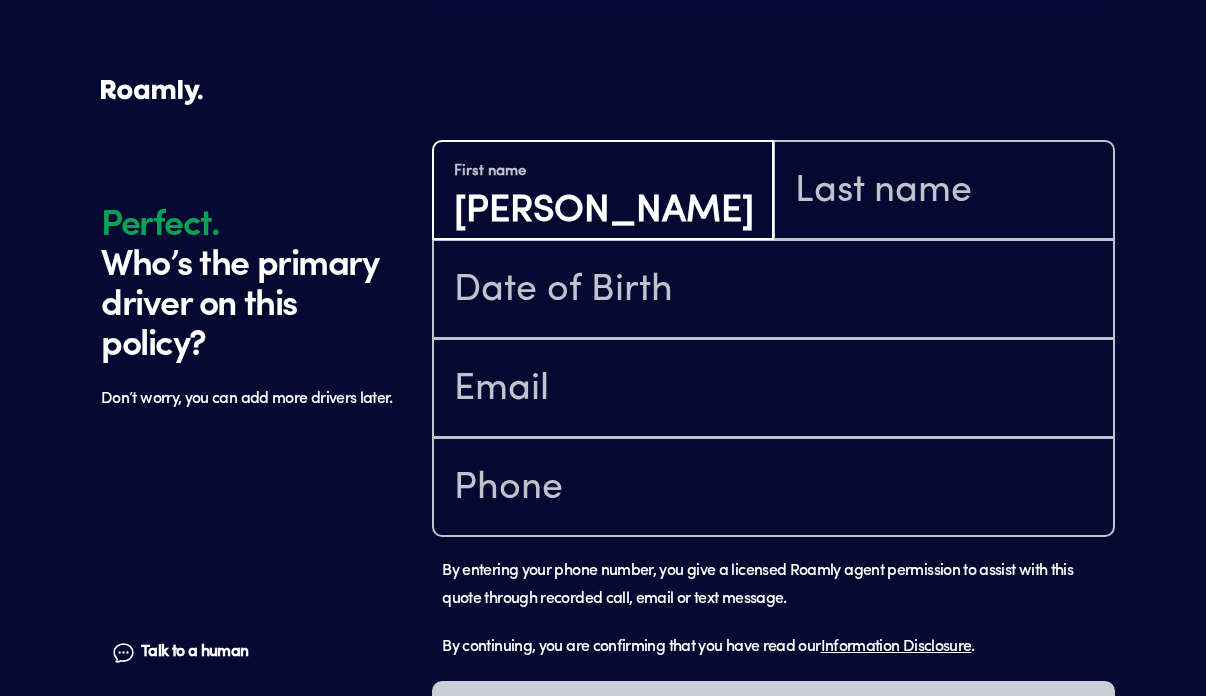 type on "[PERSON_NAME]" 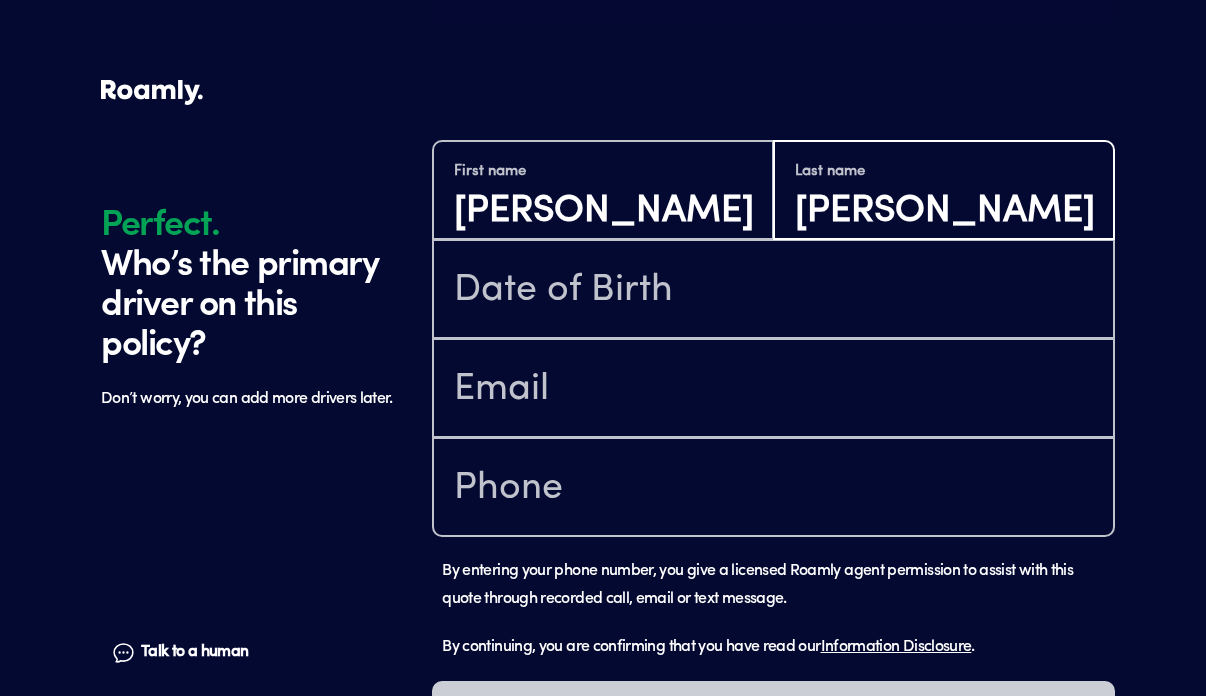 type on "[PERSON_NAME]" 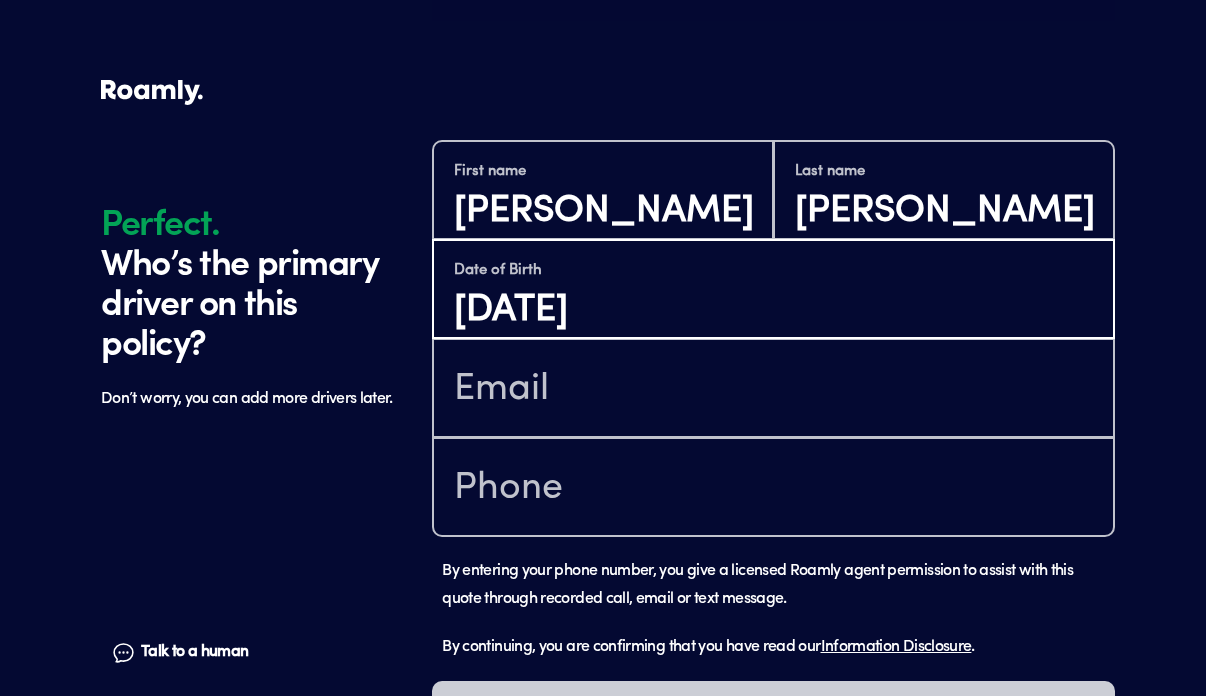 type on "[DATE]" 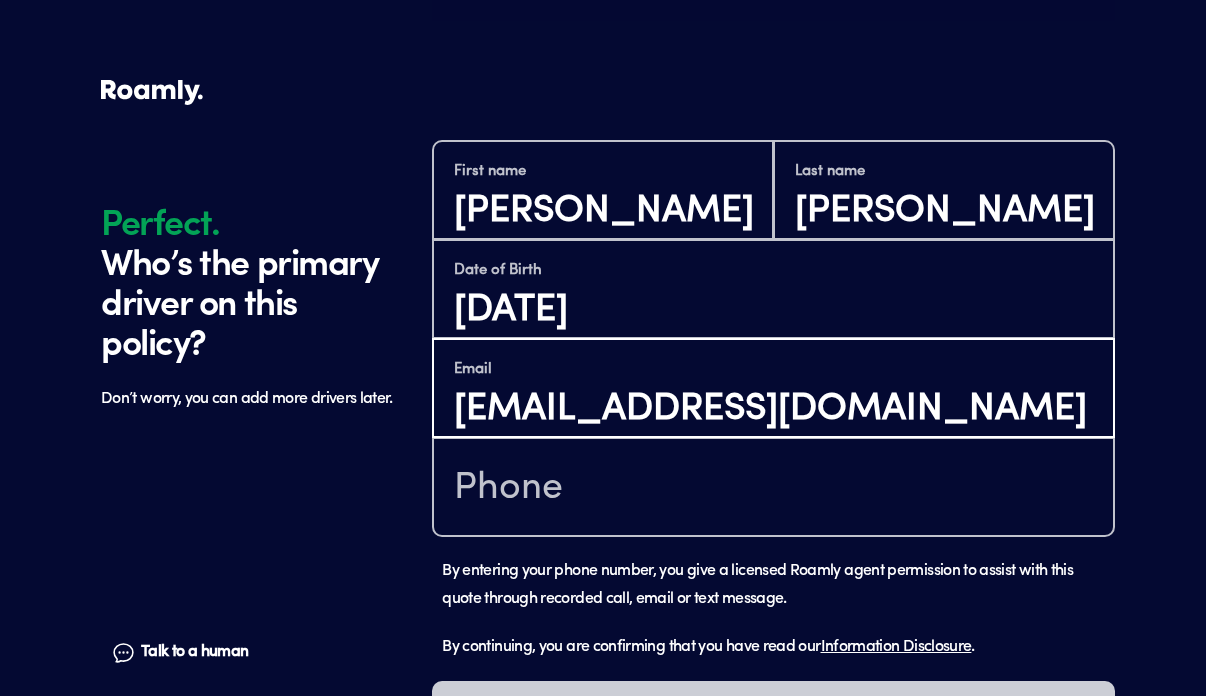 type on "[EMAIL_ADDRESS][DOMAIN_NAME]" 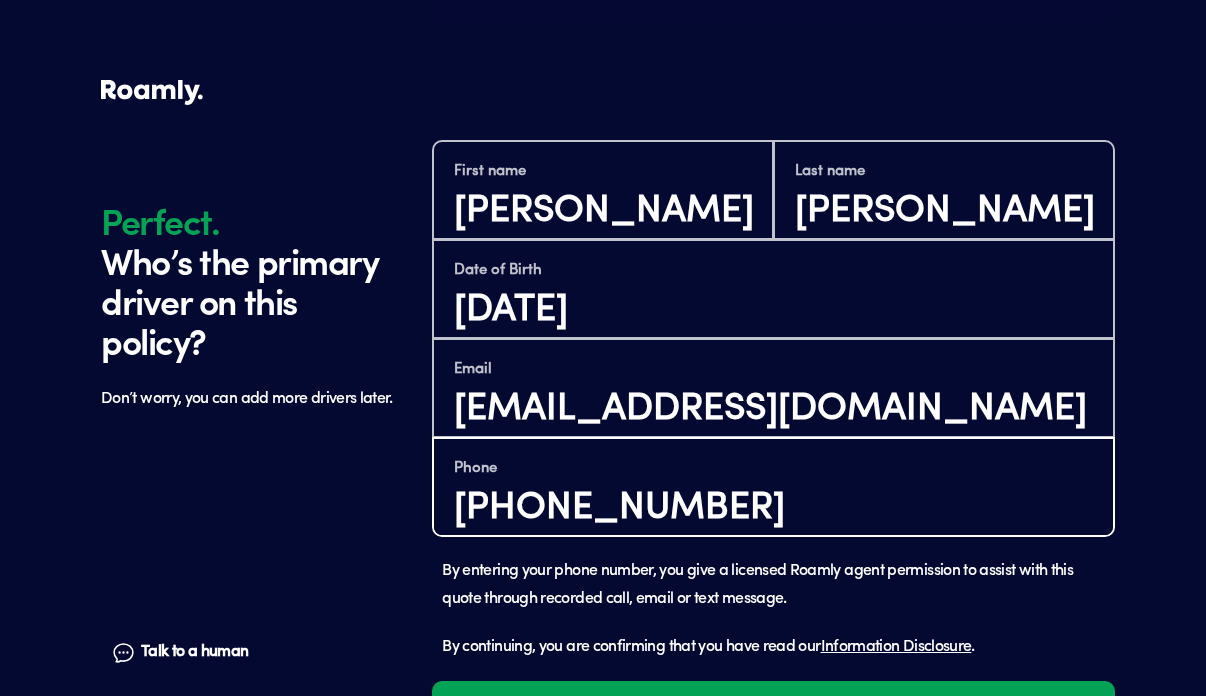 scroll, scrollTop: 1698, scrollLeft: 0, axis: vertical 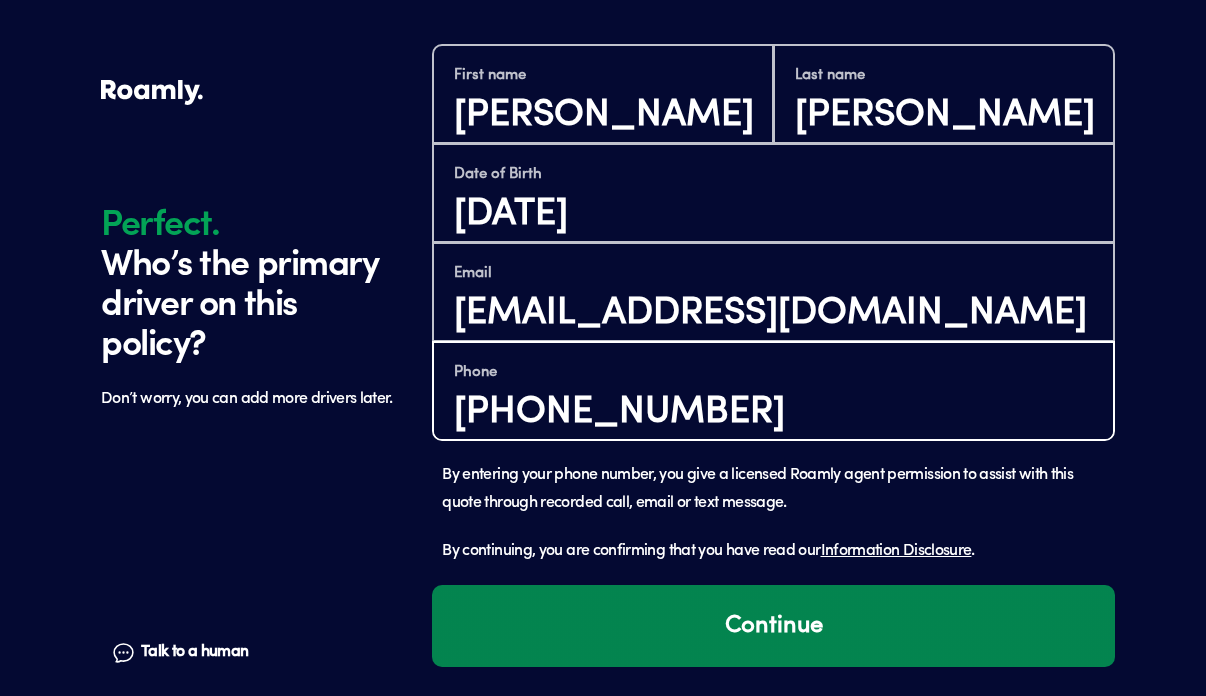 type on "[PHONE_NUMBER]" 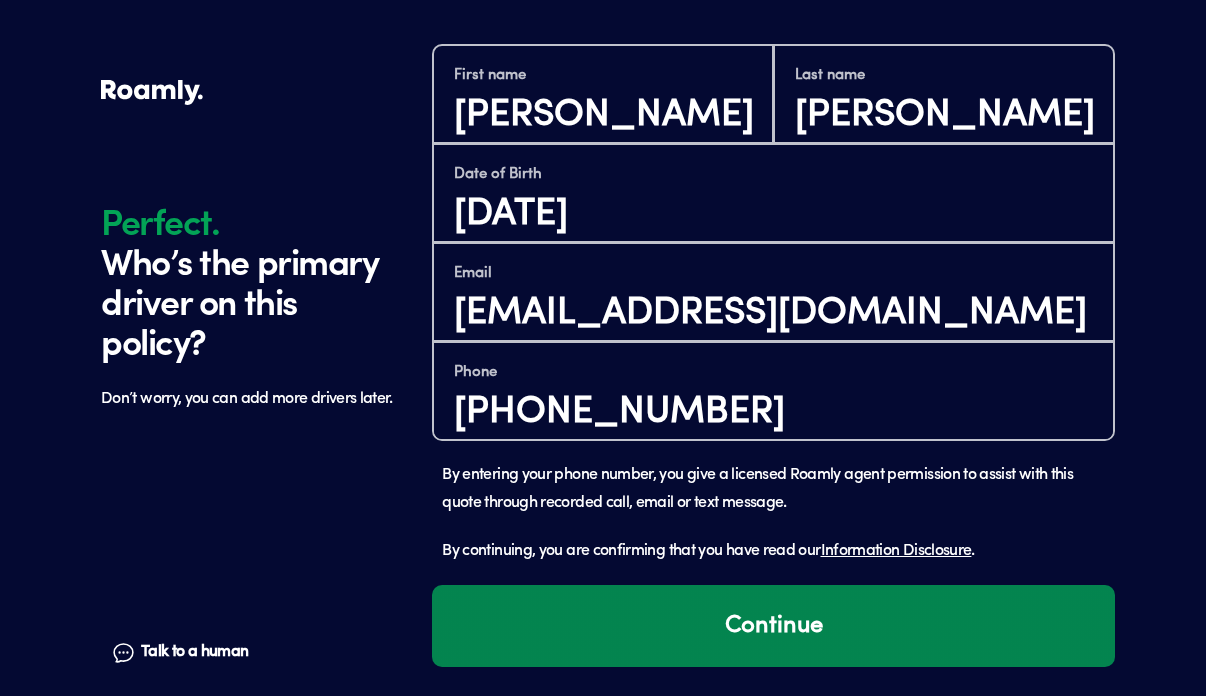 click on "Continue" at bounding box center [773, 626] 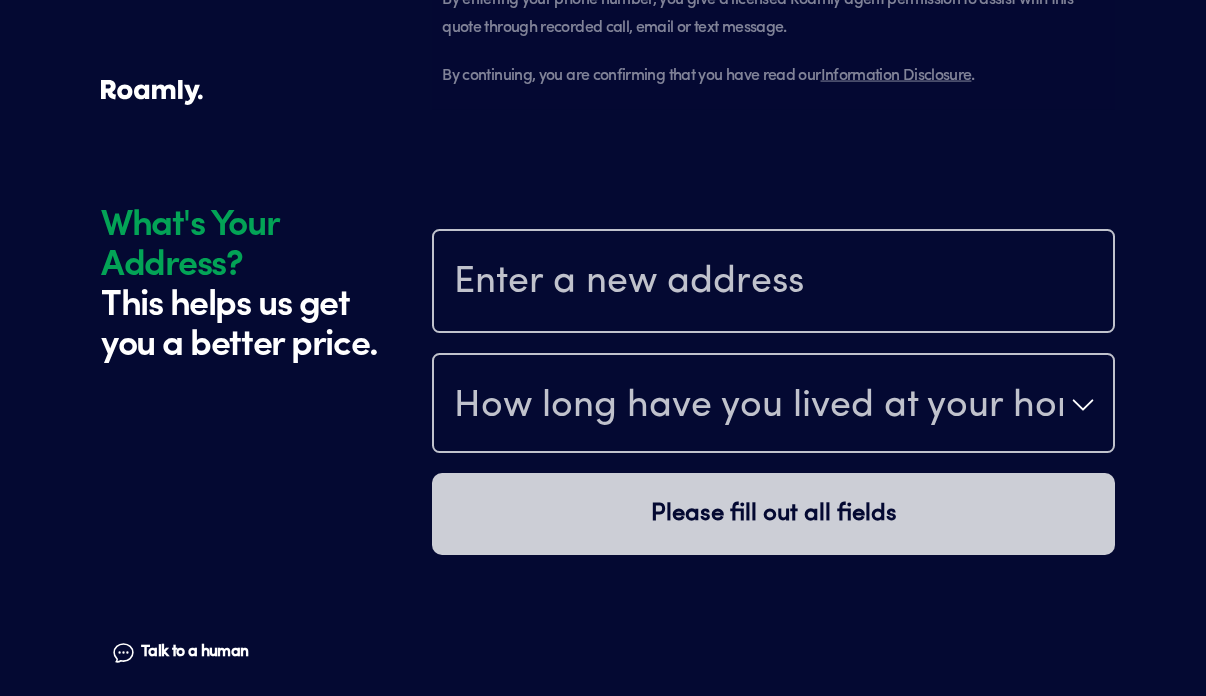 scroll, scrollTop: 2293, scrollLeft: 0, axis: vertical 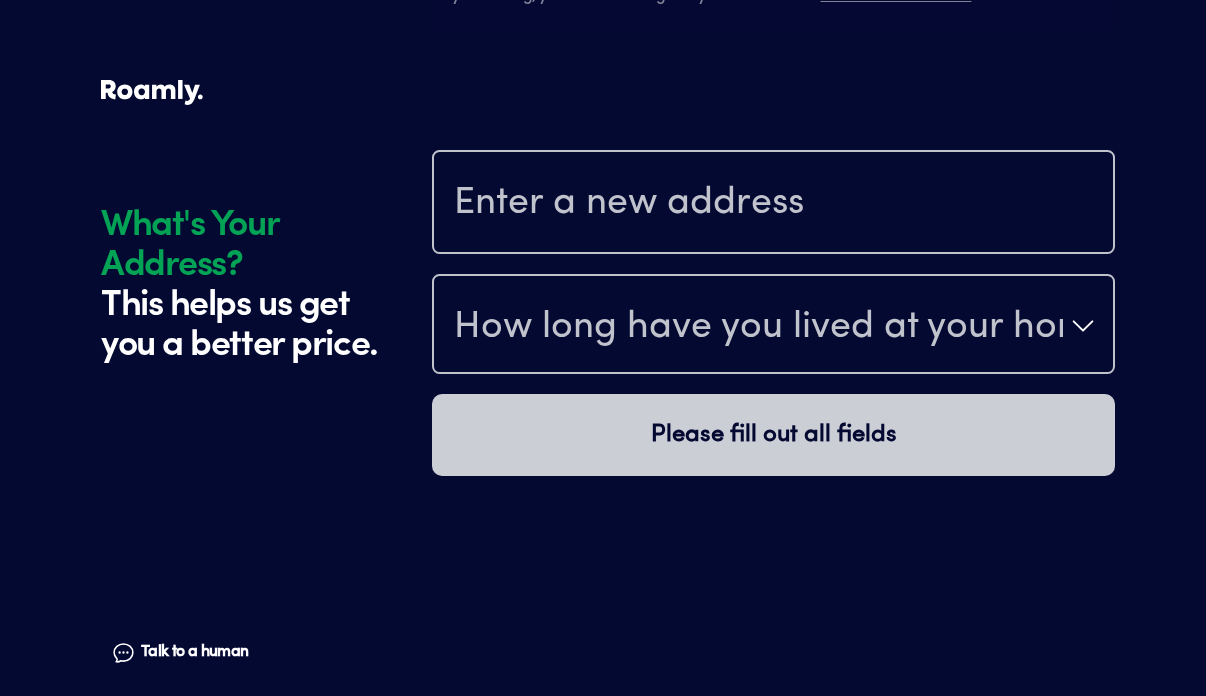 click at bounding box center (773, 204) 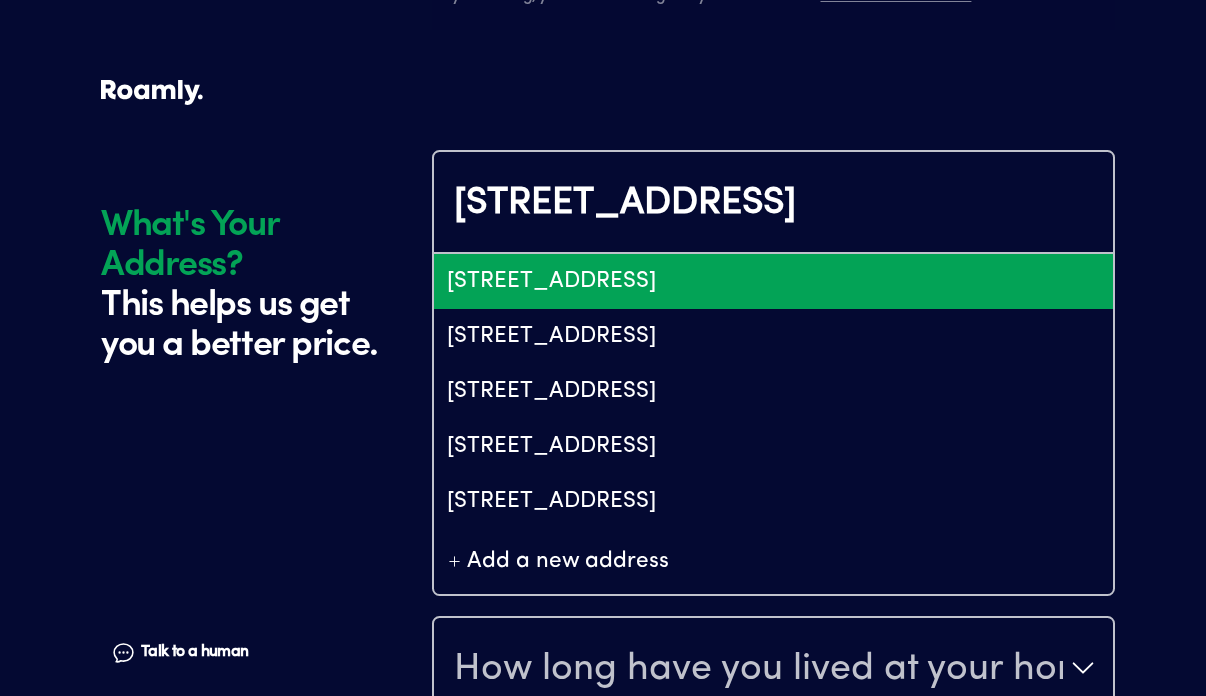 click on "[STREET_ADDRESS]" at bounding box center (773, 281) 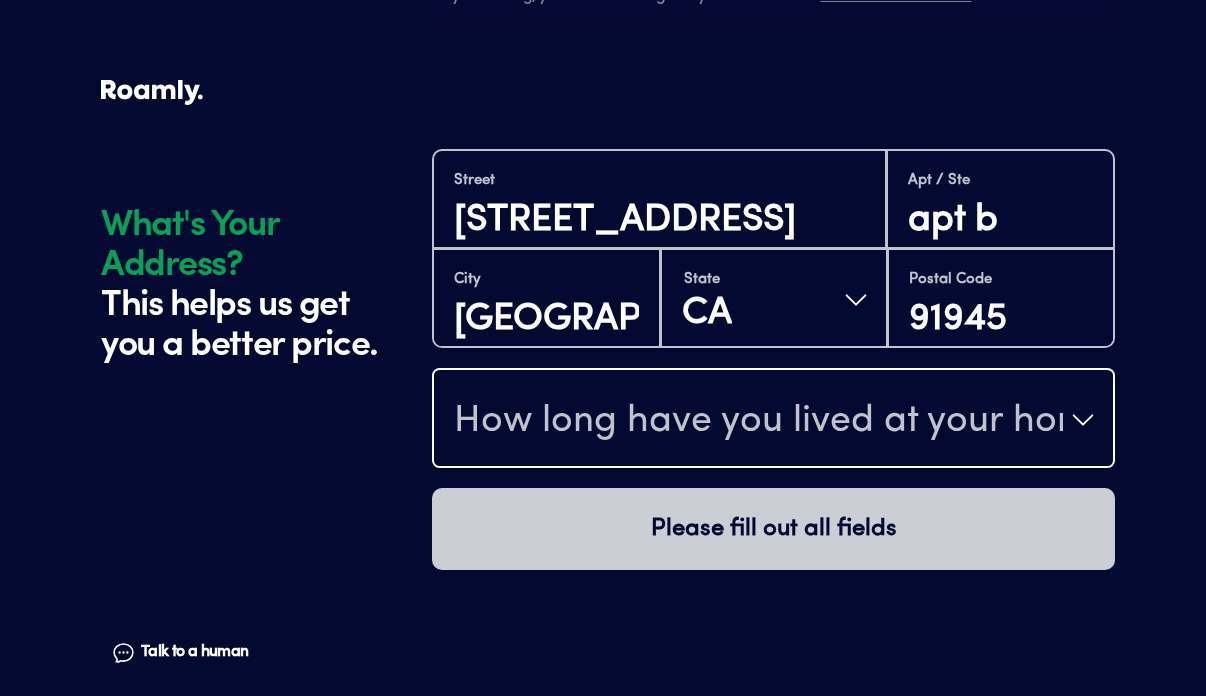 click on "How long have you lived at your home address?" at bounding box center (758, 422) 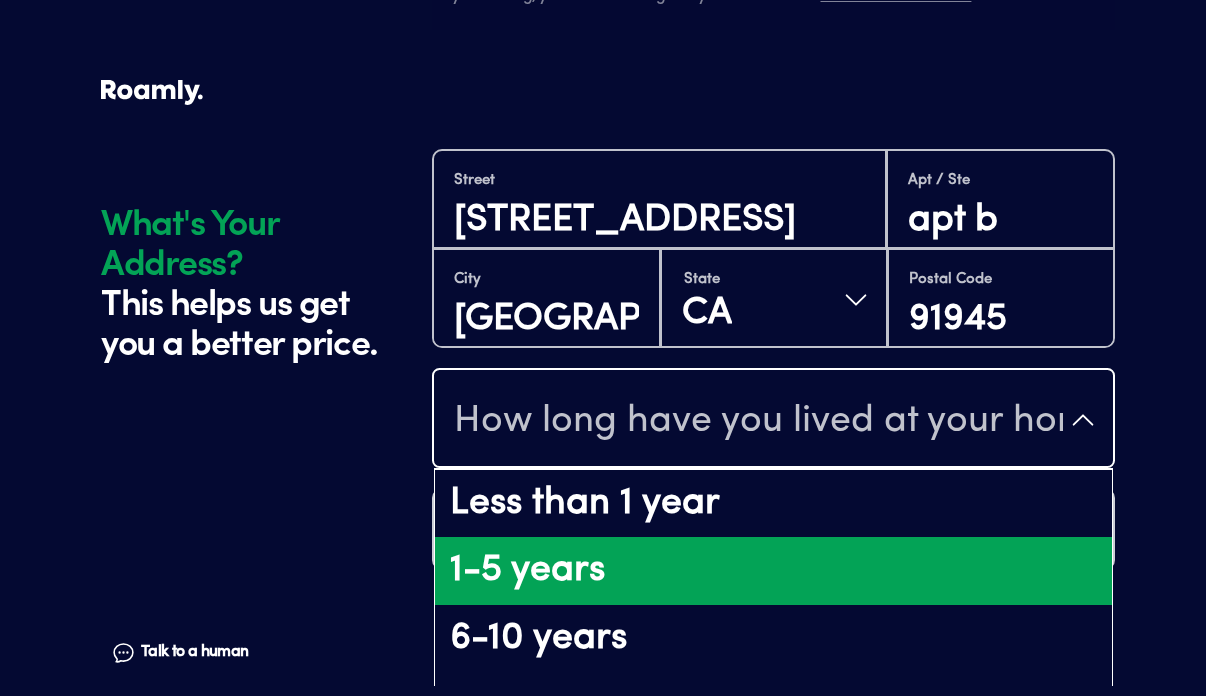 click on "1-5 years" at bounding box center [773, 571] 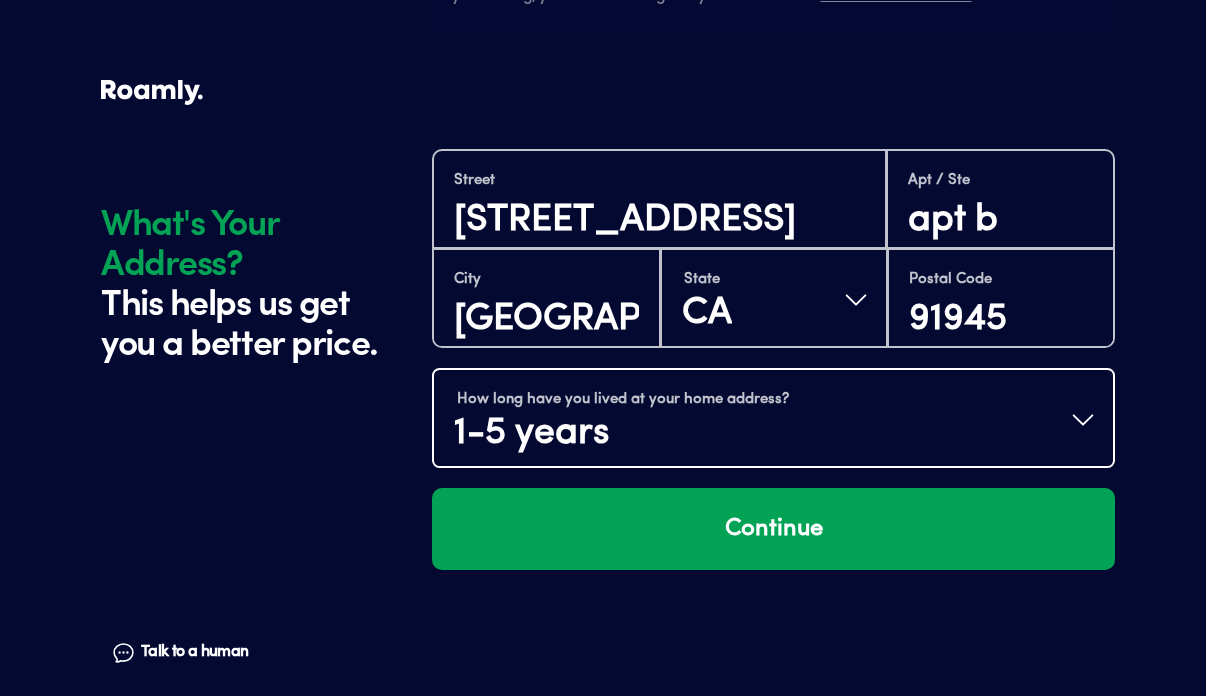 click on "1-5 years" at bounding box center [621, 433] 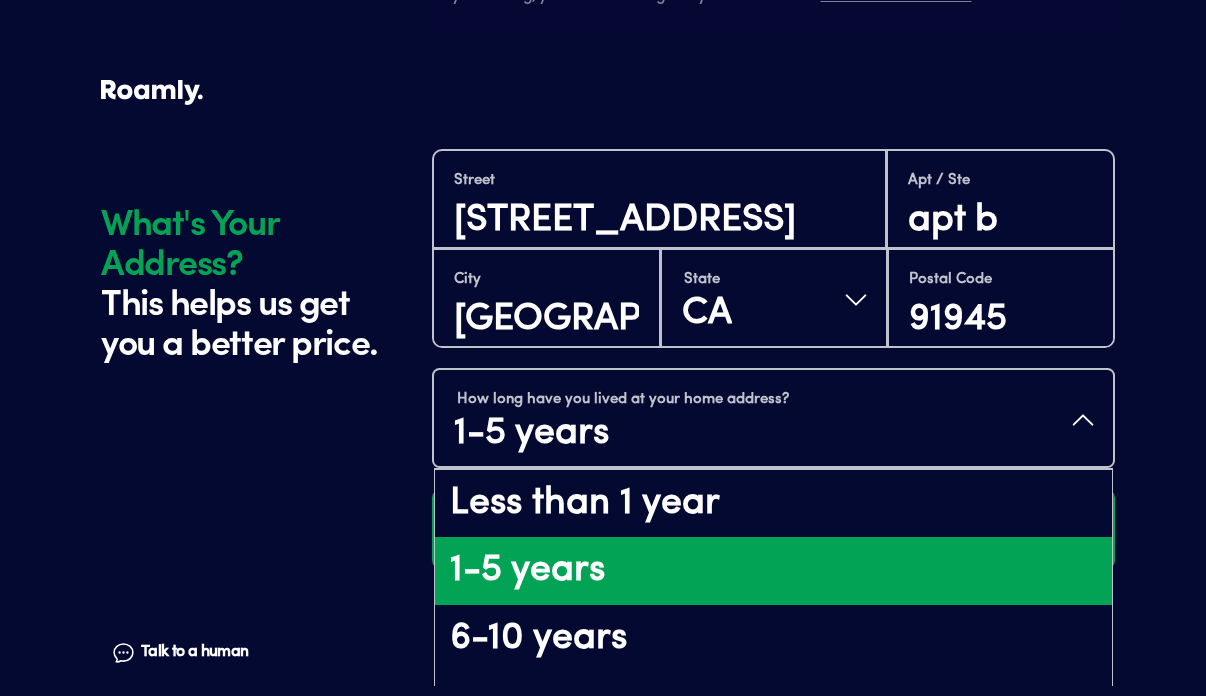 click on "What's Your Address? This helps us get you a better price. Talk to a human Chat" at bounding box center [261, -799] 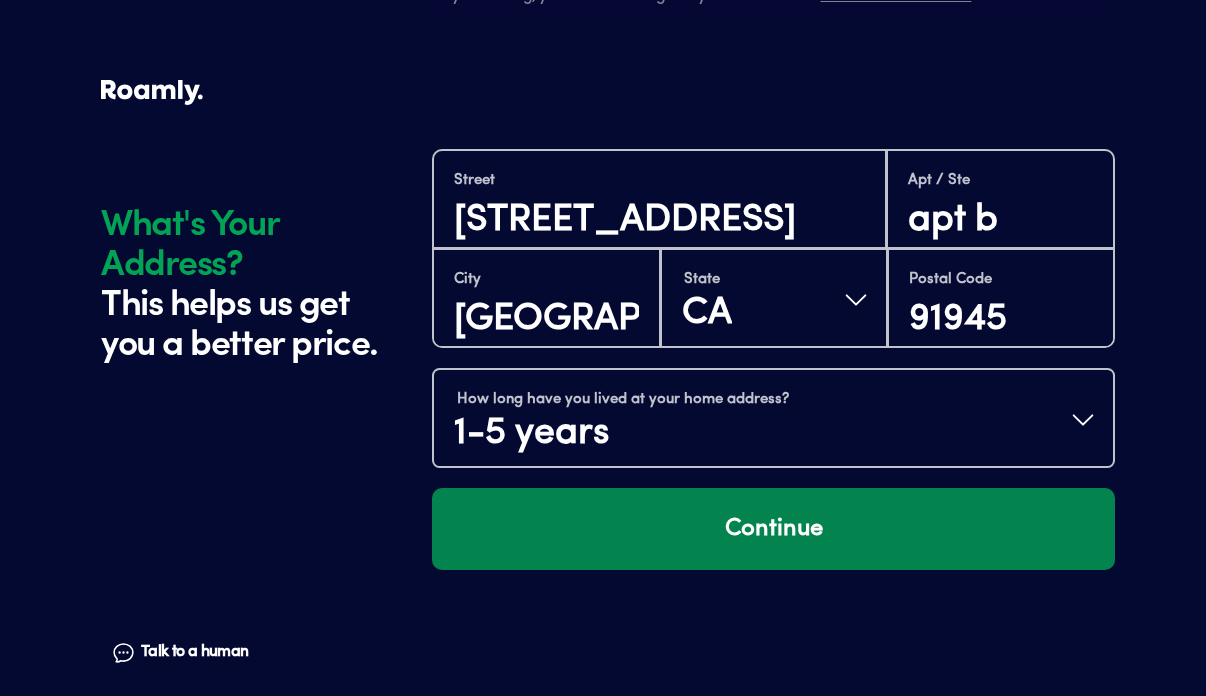 click on "Continue" at bounding box center (773, 529) 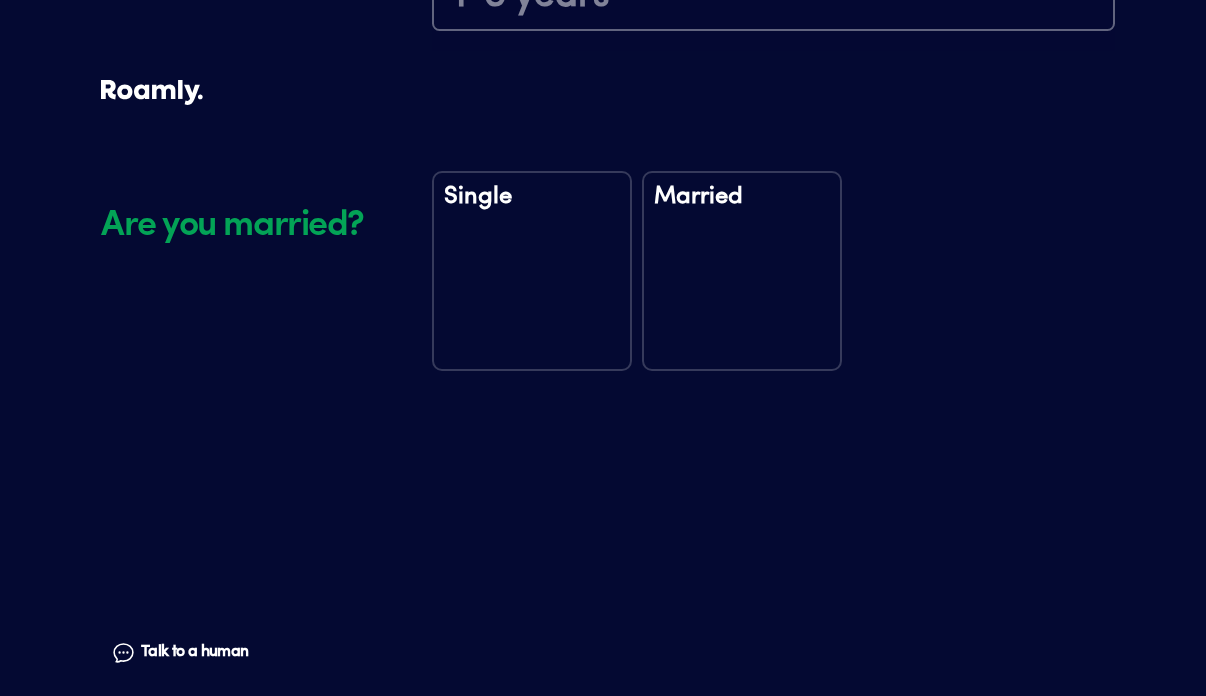 scroll, scrollTop: 2764, scrollLeft: 0, axis: vertical 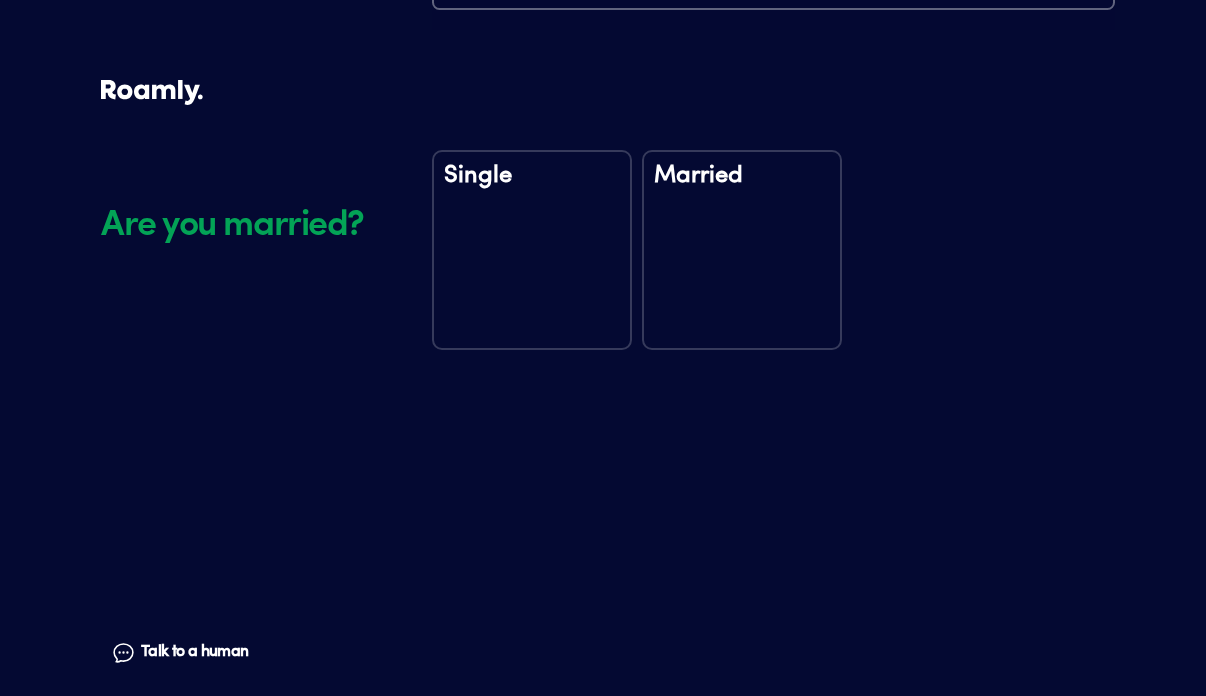 click on "Single" at bounding box center [532, 250] 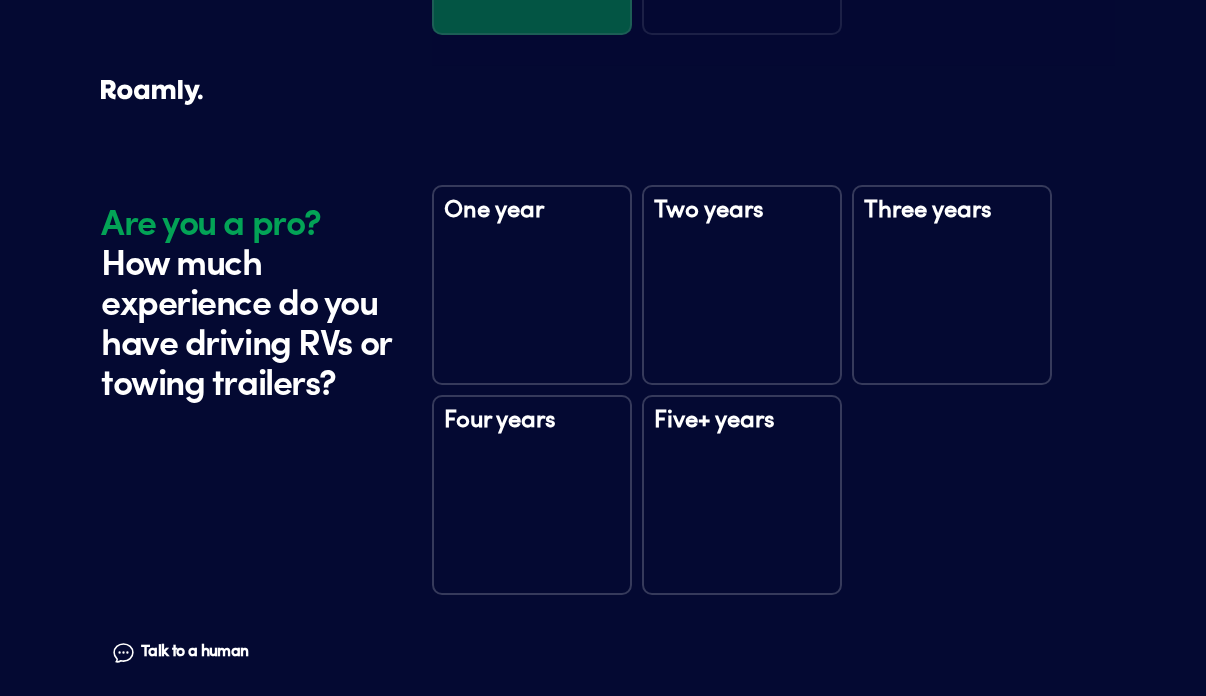 scroll, scrollTop: 3154, scrollLeft: 0, axis: vertical 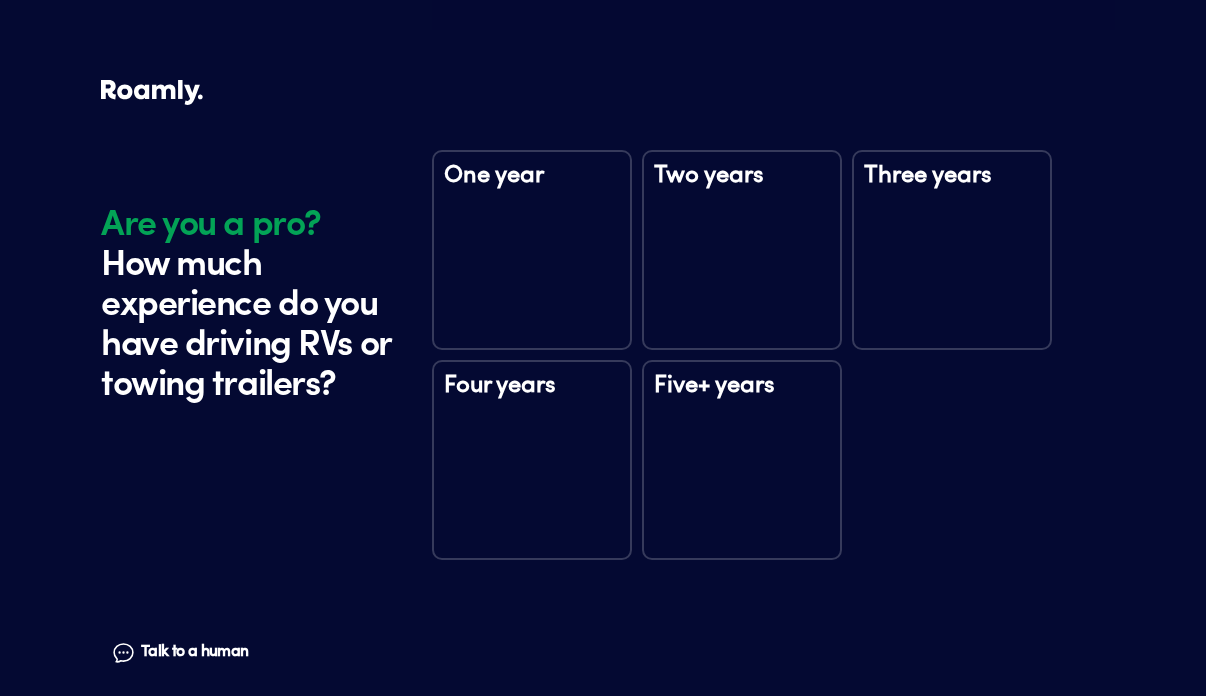 click on "Five+ years" at bounding box center (742, 460) 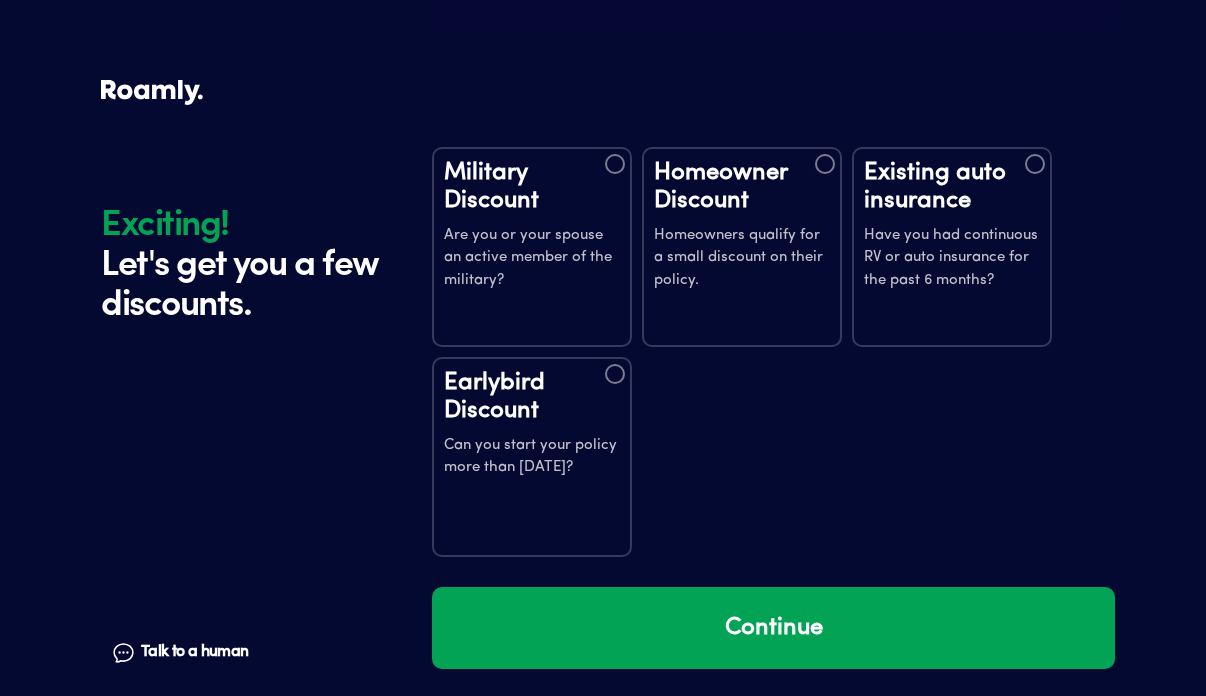 scroll, scrollTop: 3759, scrollLeft: 0, axis: vertical 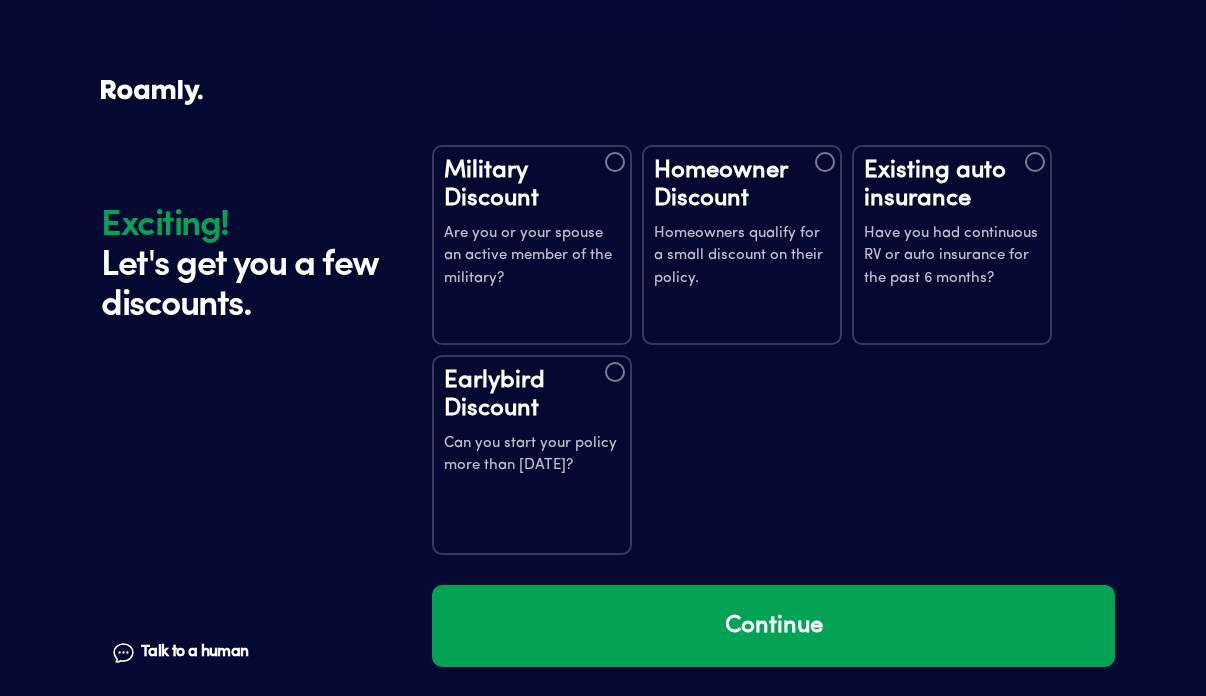 click on "Can you start your policy more than [DATE]?" at bounding box center (532, 455) 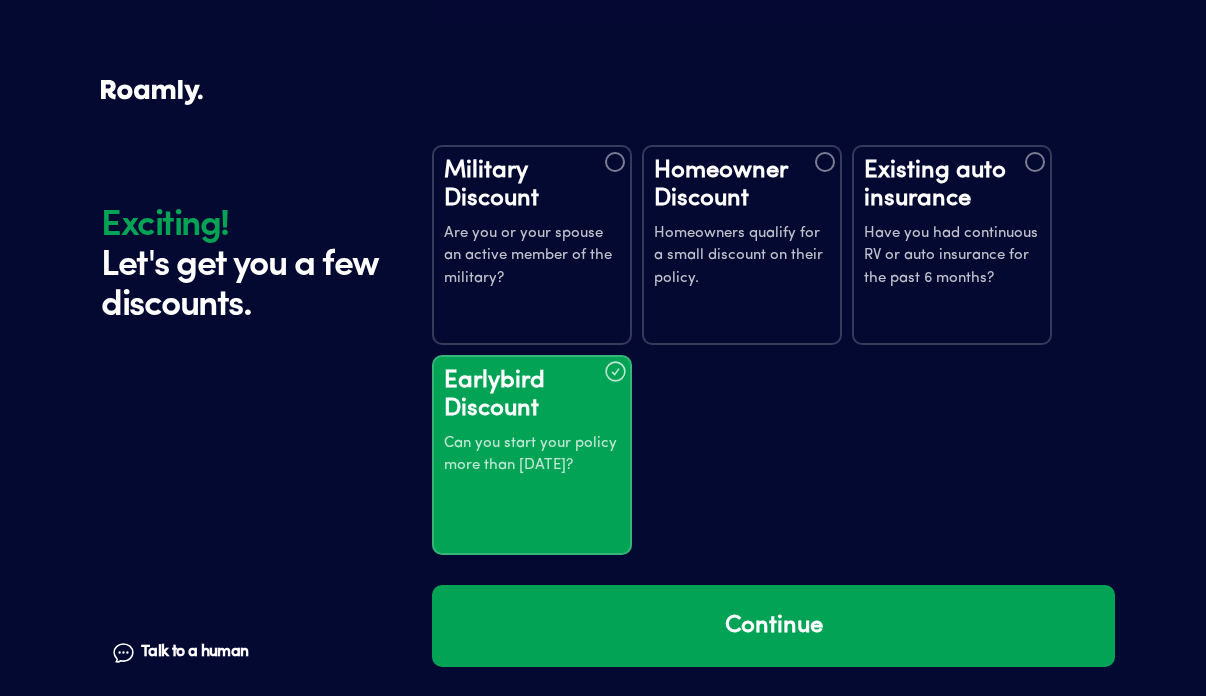 click on "Earlybird Discount" at bounding box center (532, 395) 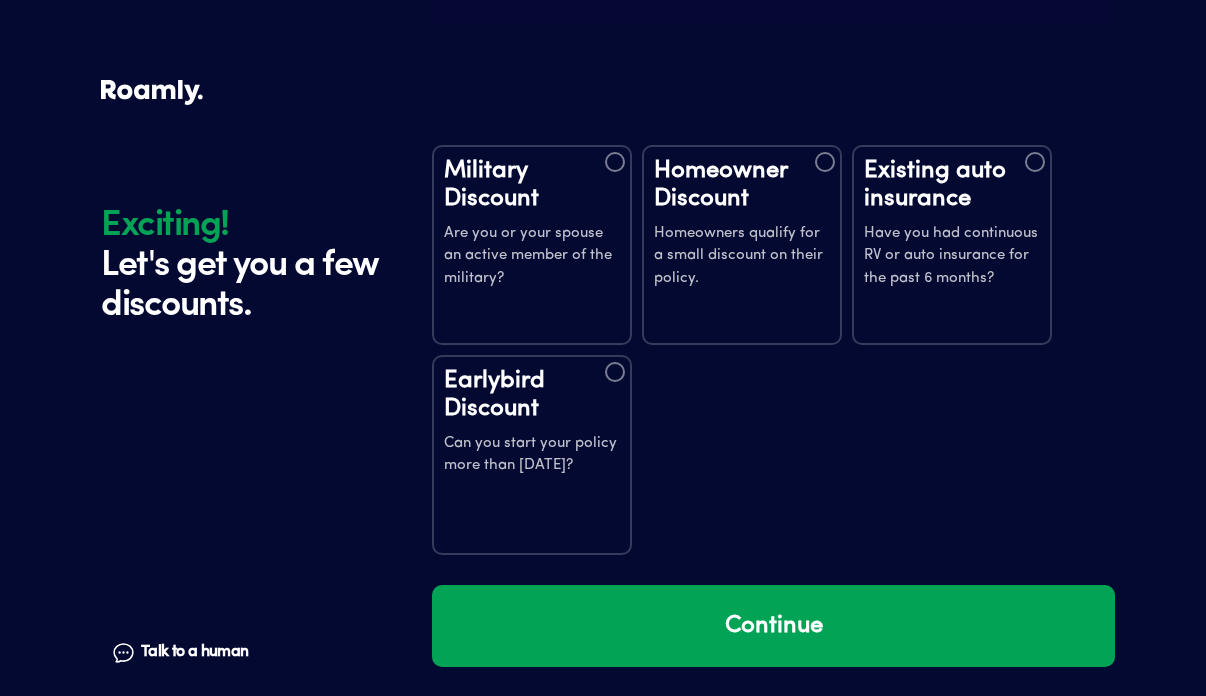 click on "Military Discount Are you or your spouse an active member of the military? Homeowner Discount Homeowners qualify for a small discount on their policy. Existing auto insurance Have you had continuous RV or auto insurance for the past 6 months? Earlybird Discount Can you start your policy more than [DATE]?" at bounding box center (773, 355) 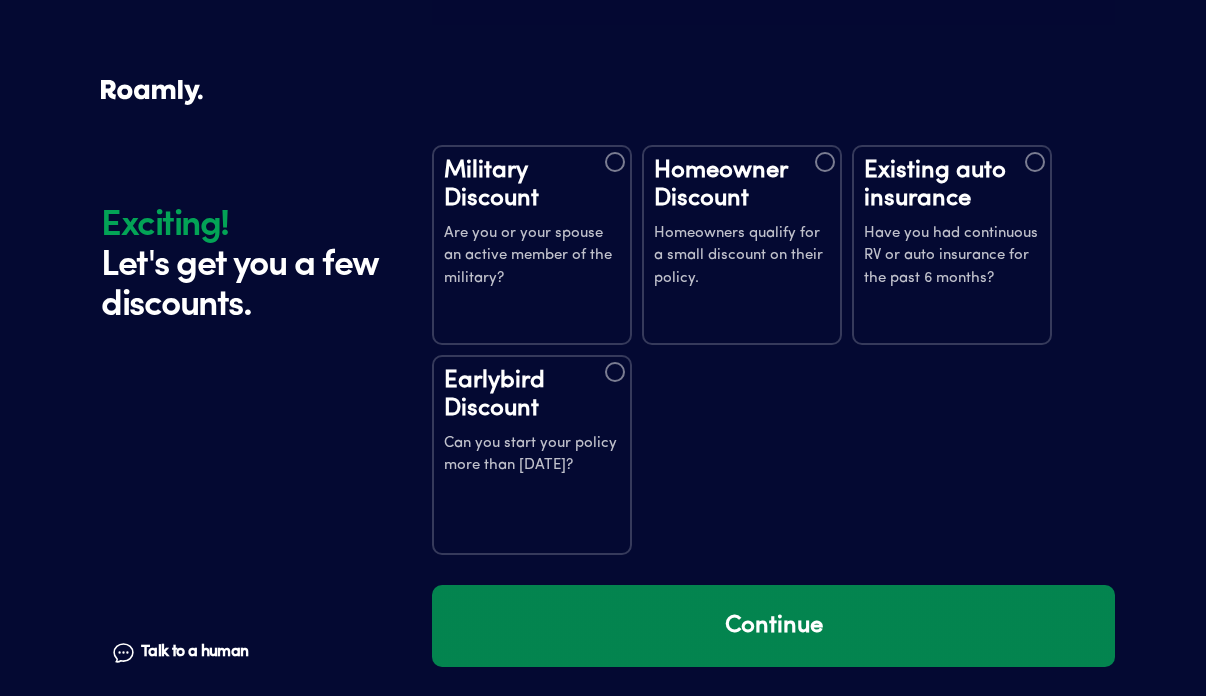 click on "Continue" at bounding box center [773, 626] 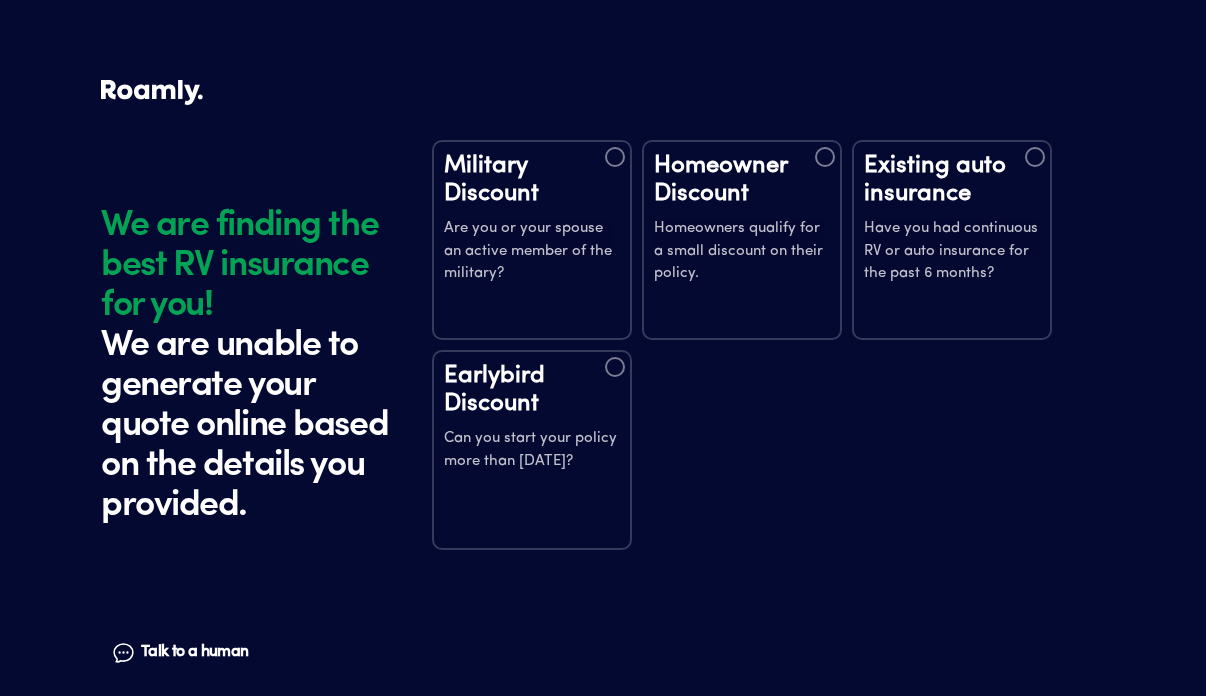 scroll, scrollTop: 0, scrollLeft: 0, axis: both 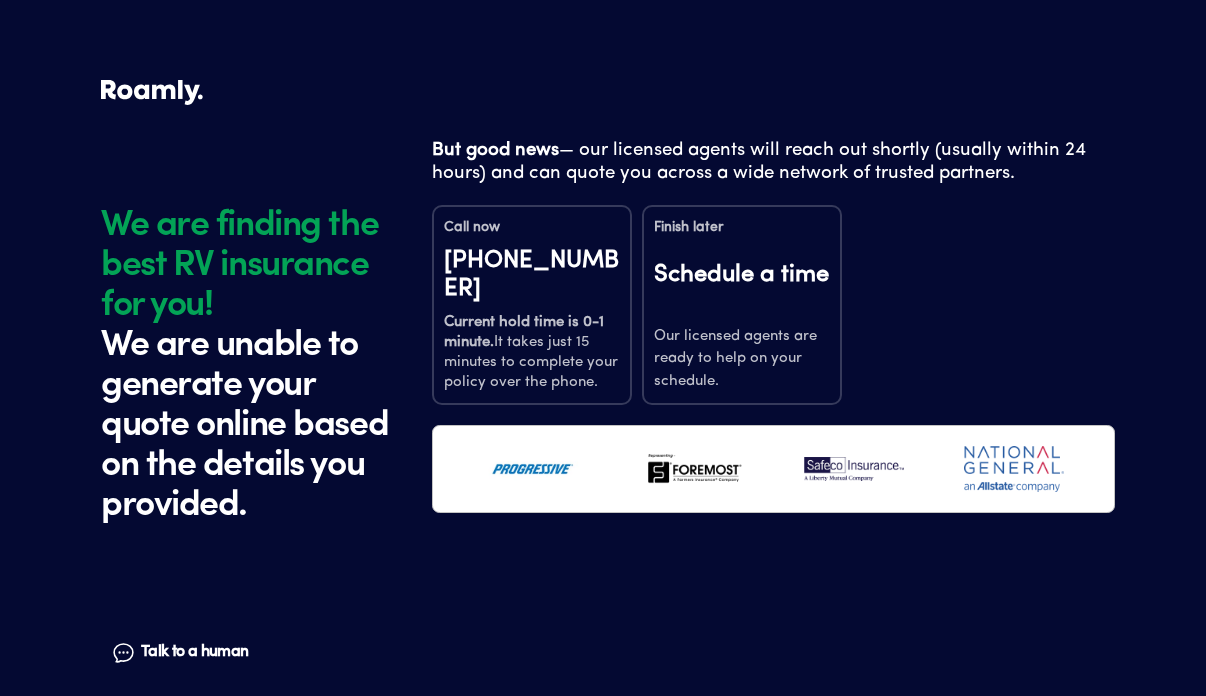 click on "Schedule a time" at bounding box center [742, 288] 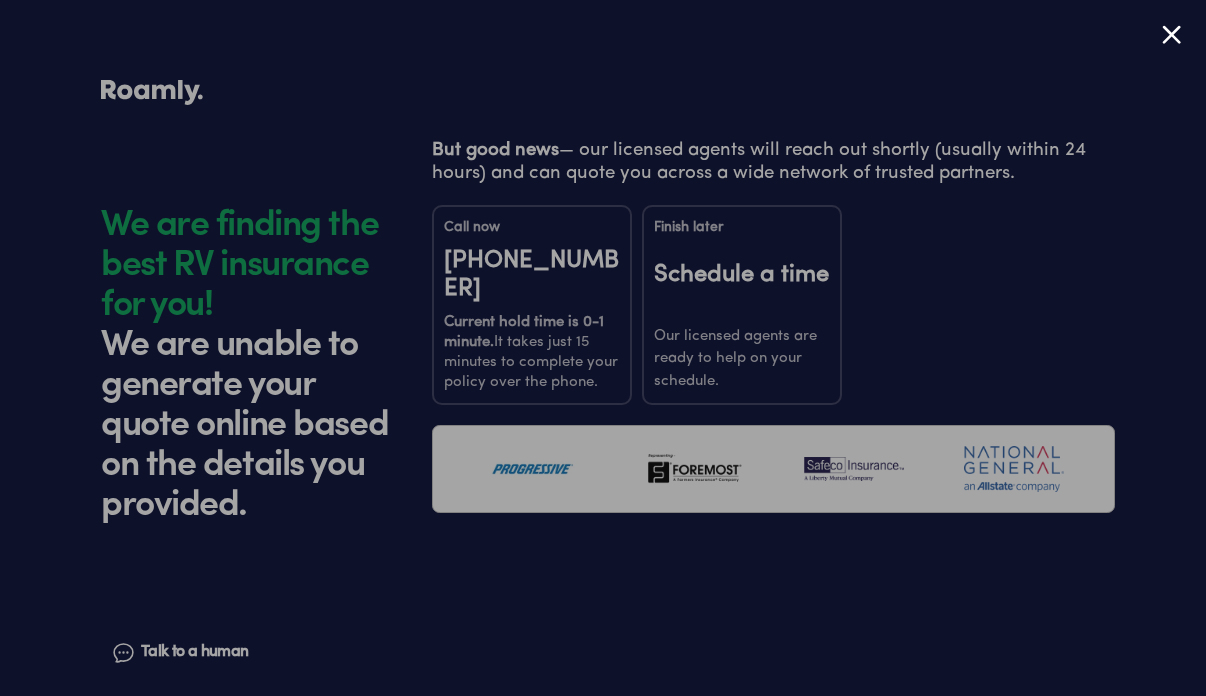 click at bounding box center (1171, 34) 